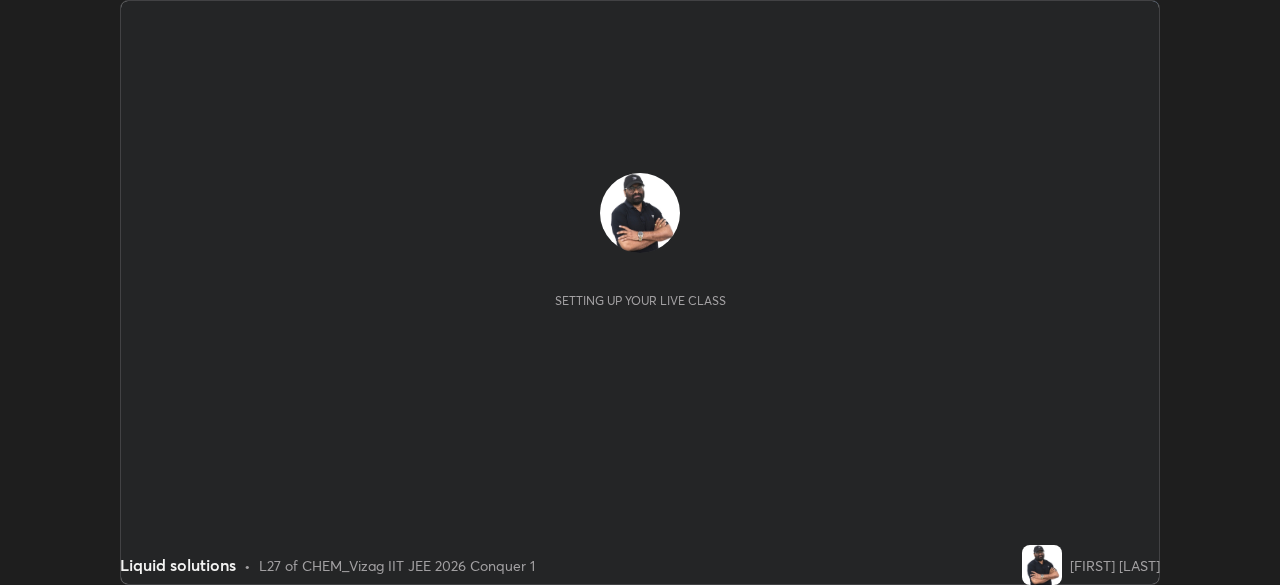 scroll, scrollTop: 0, scrollLeft: 0, axis: both 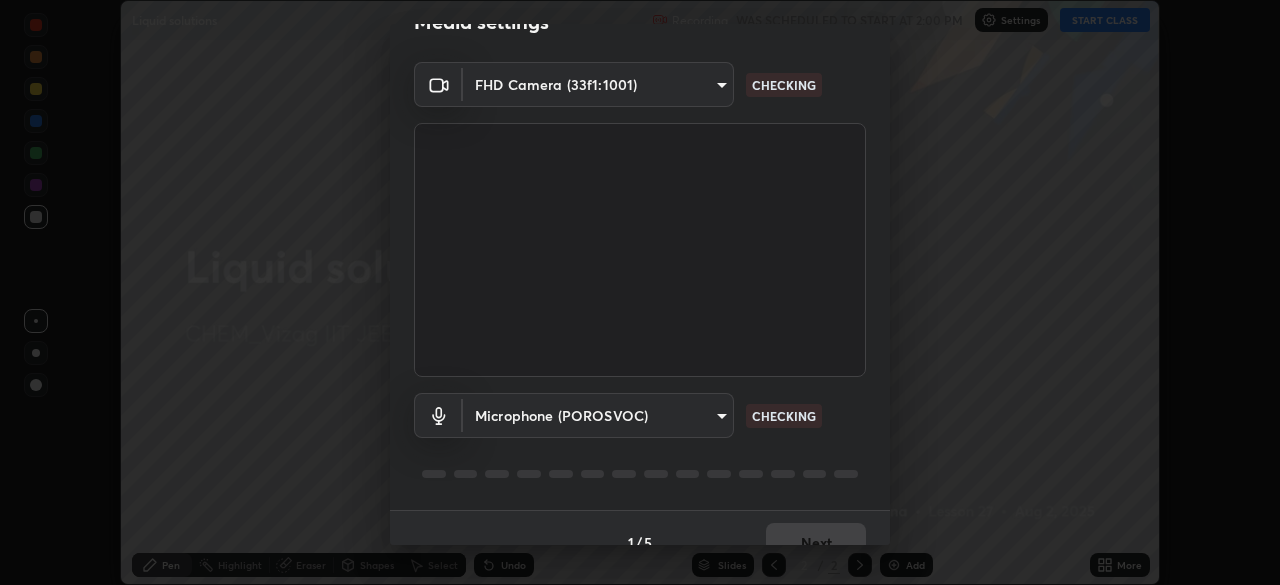 type on "[HASH]" 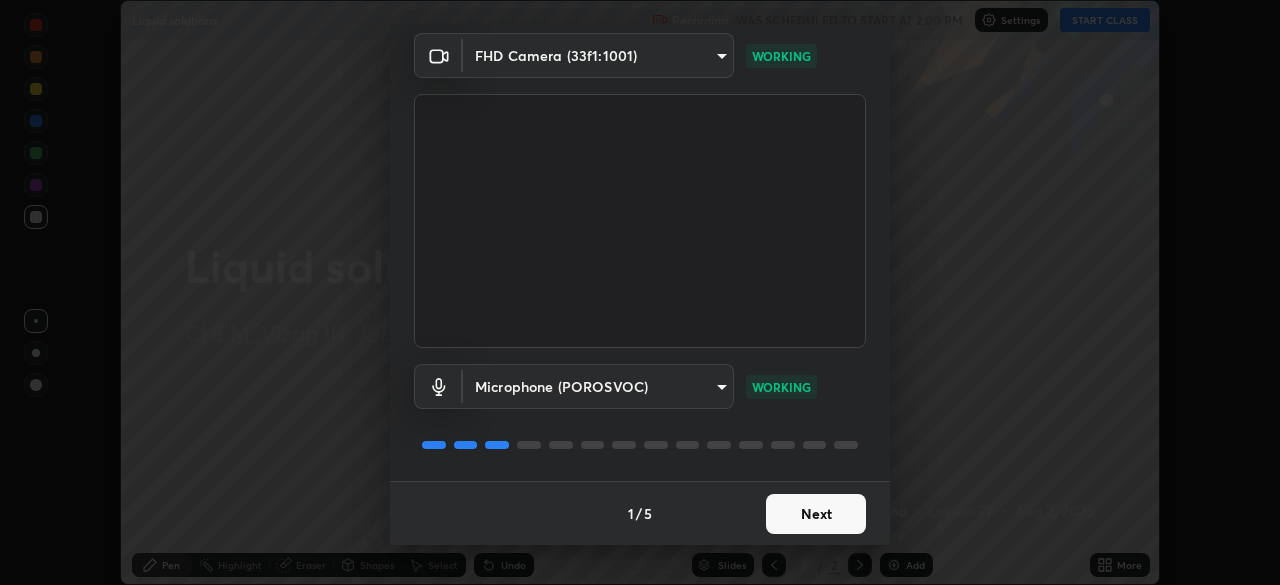 click on "Next" at bounding box center (816, 514) 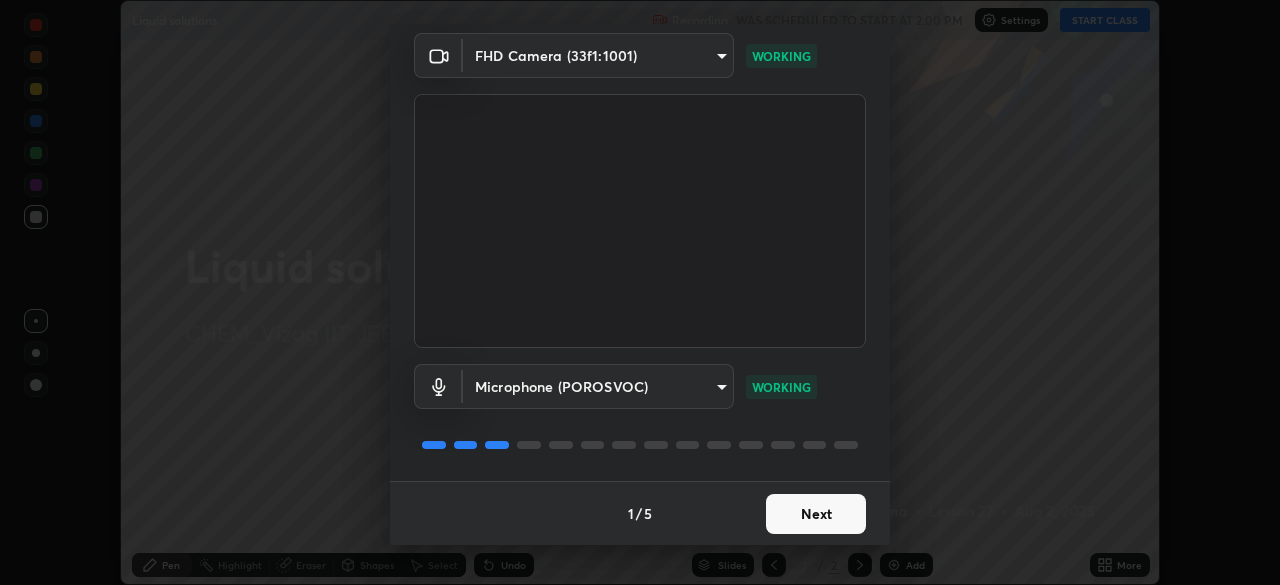 scroll, scrollTop: 0, scrollLeft: 0, axis: both 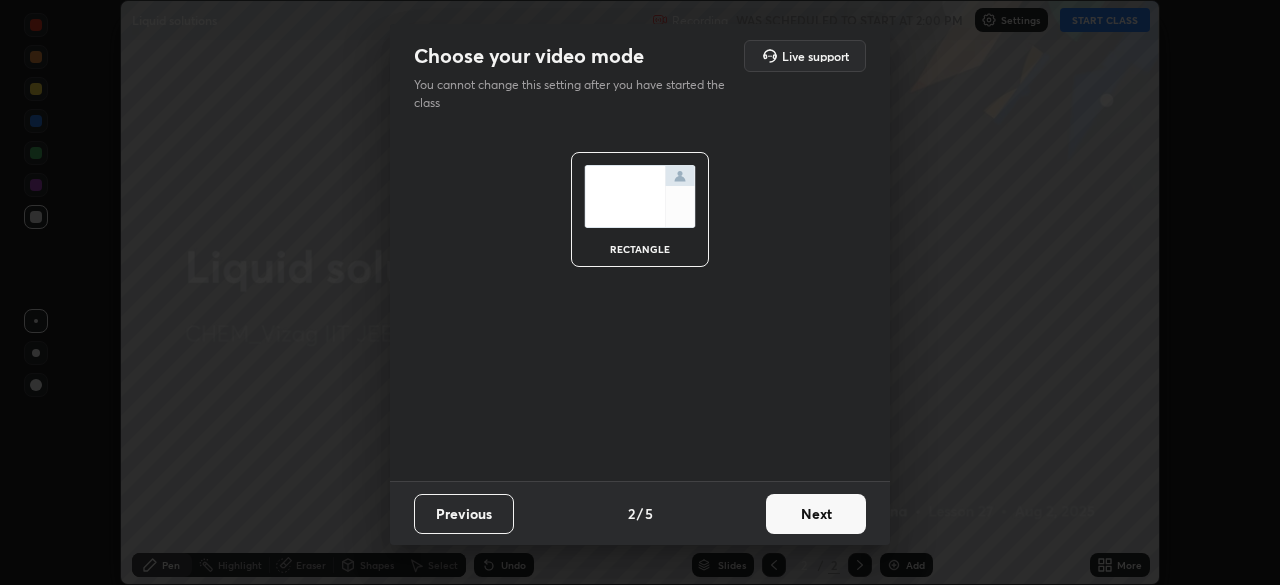 click on "Next" at bounding box center (816, 514) 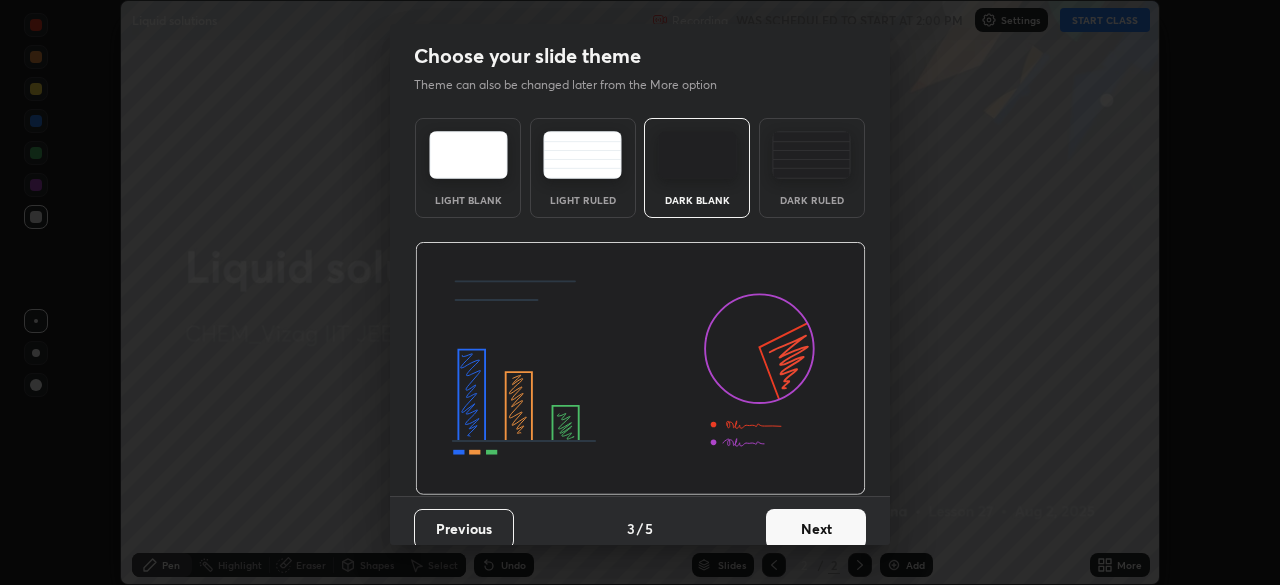 click on "Next" at bounding box center (816, 529) 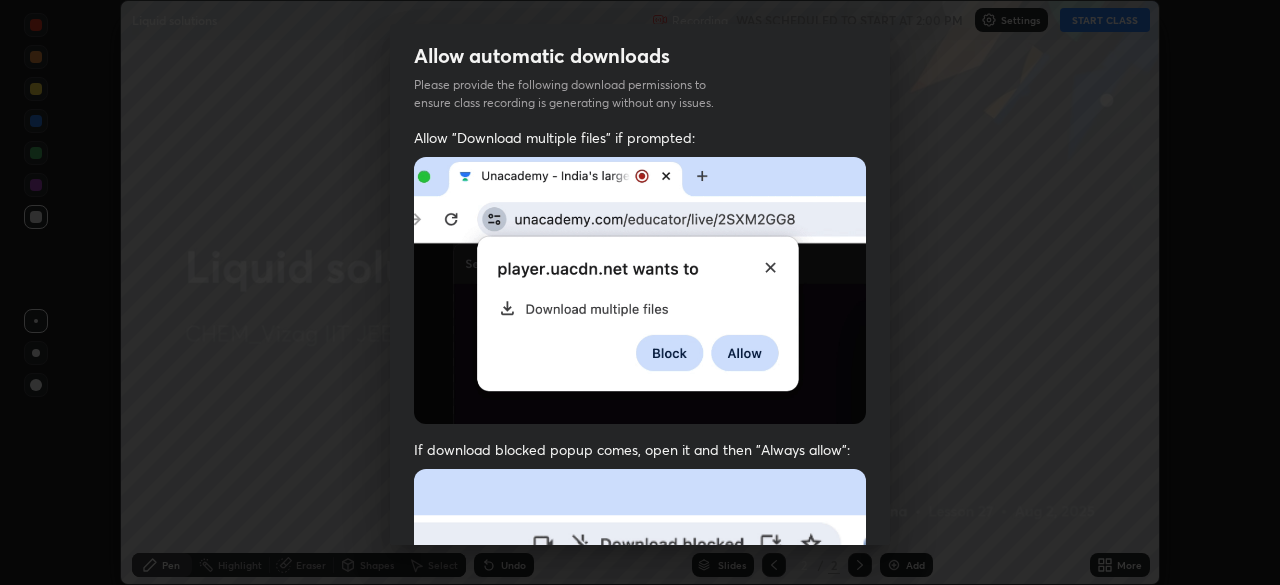 click on "Previous 5 / 5 Done" at bounding box center (640, 1002) 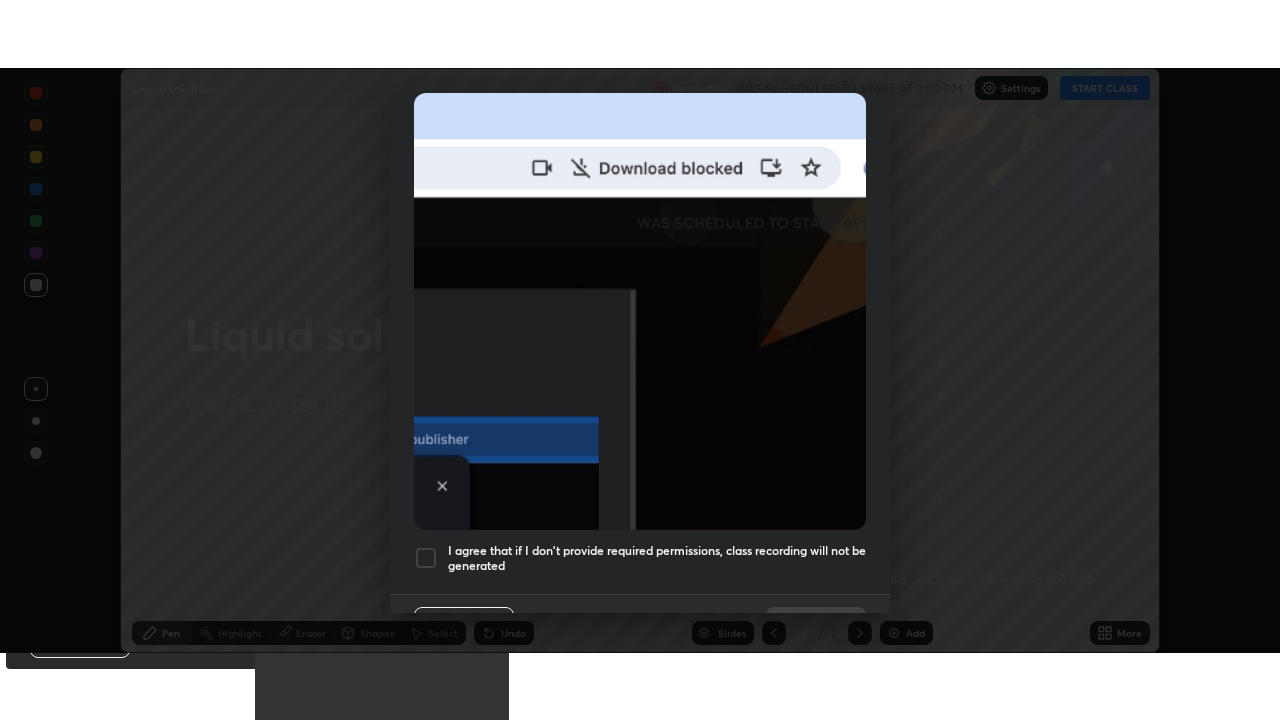 scroll, scrollTop: 479, scrollLeft: 0, axis: vertical 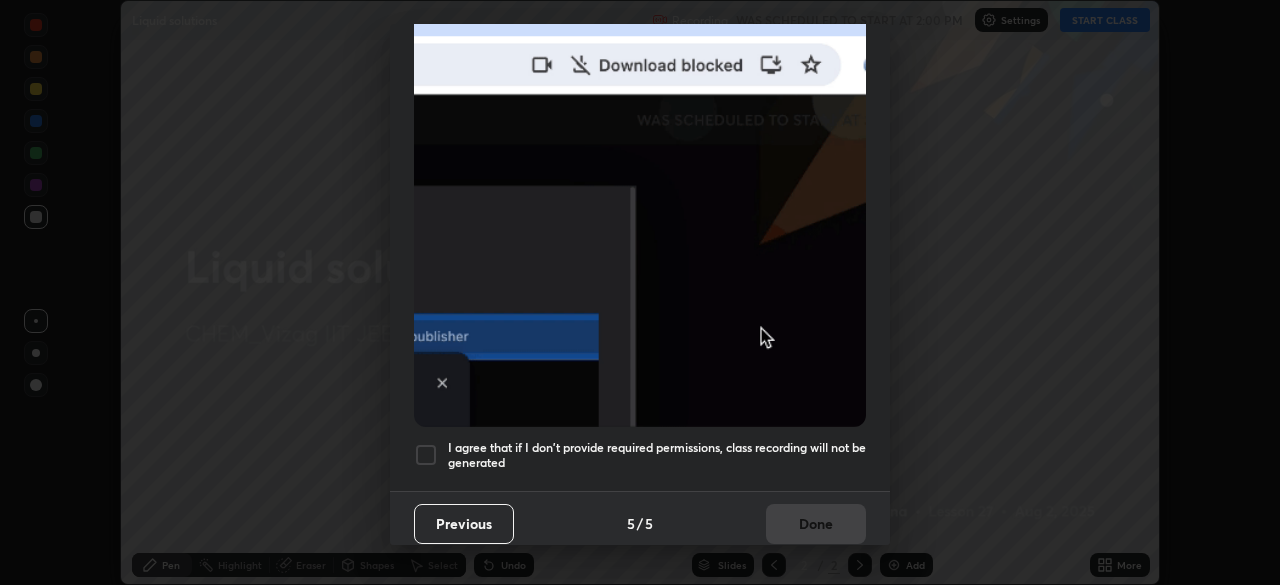 click on "I agree that if I don't provide required permissions, class recording will not be generated" at bounding box center [657, 455] 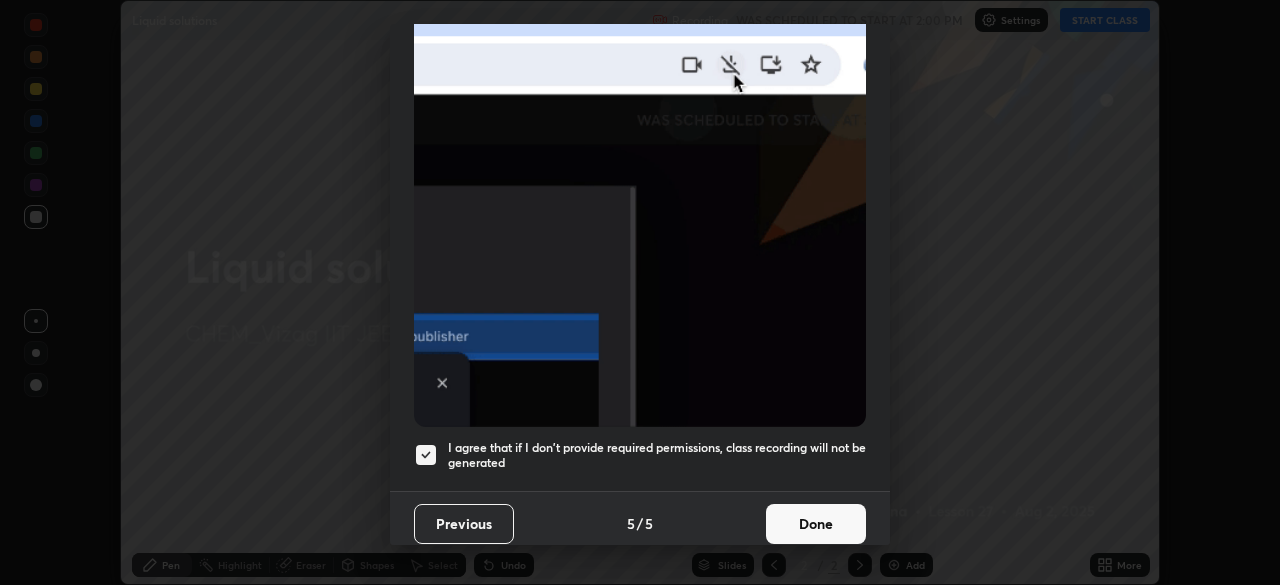 click on "Done" at bounding box center [816, 524] 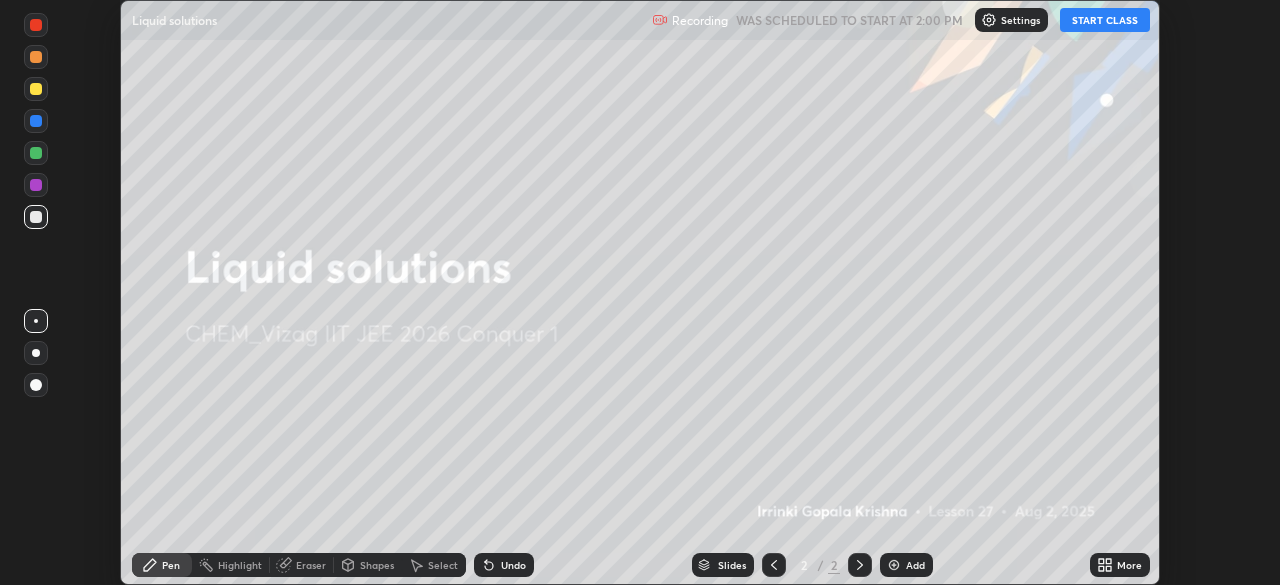 click at bounding box center (894, 565) 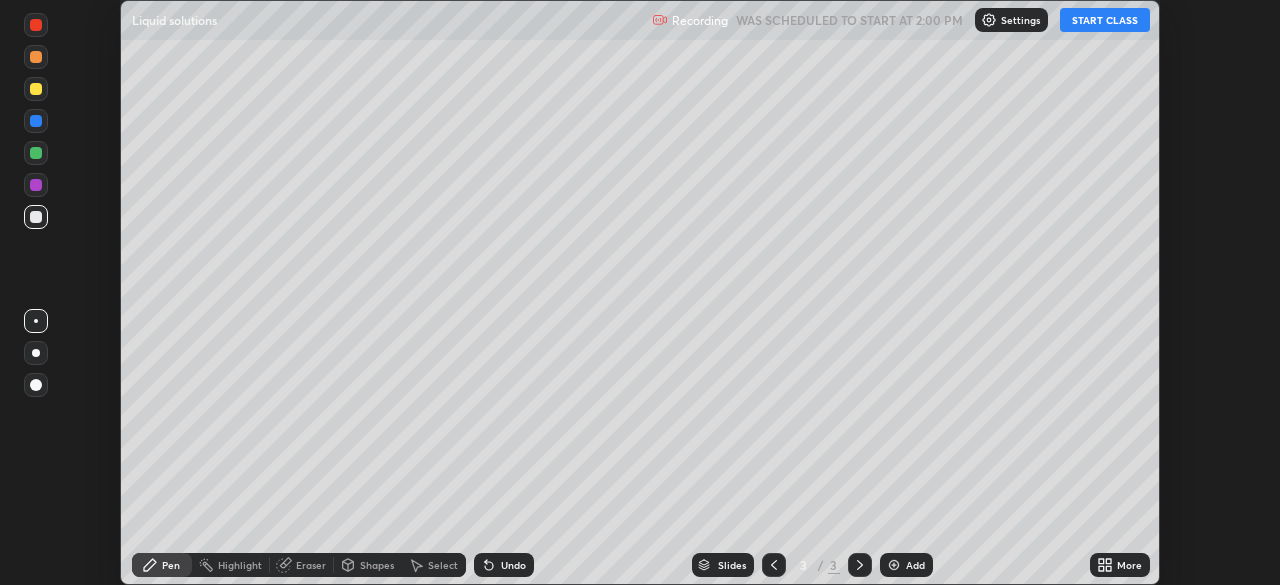 click 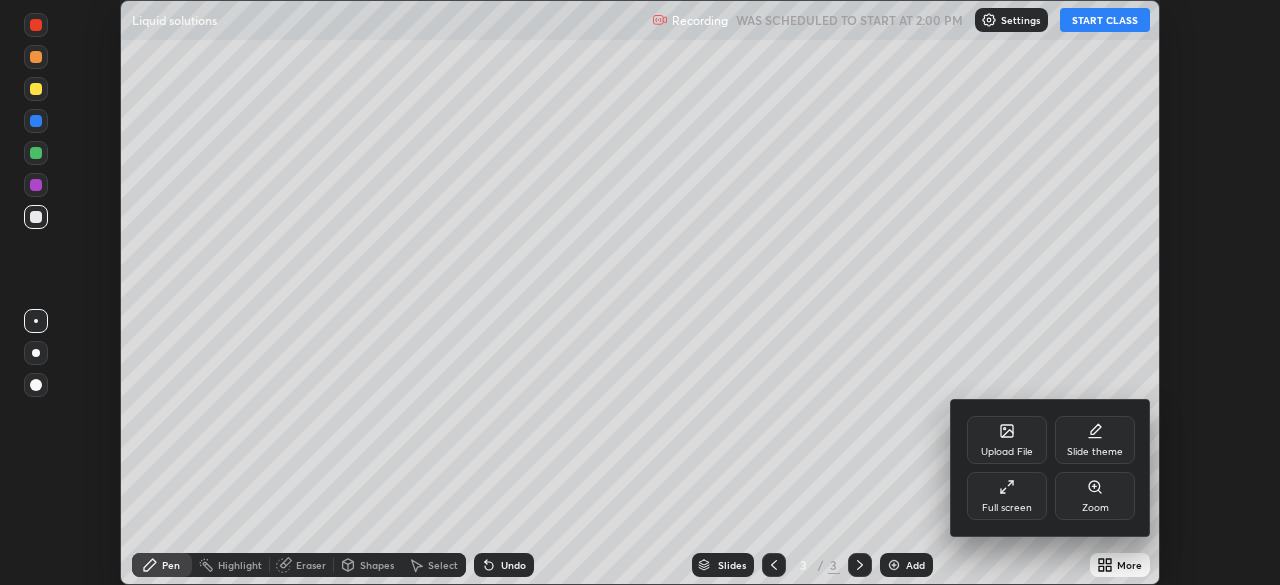 click 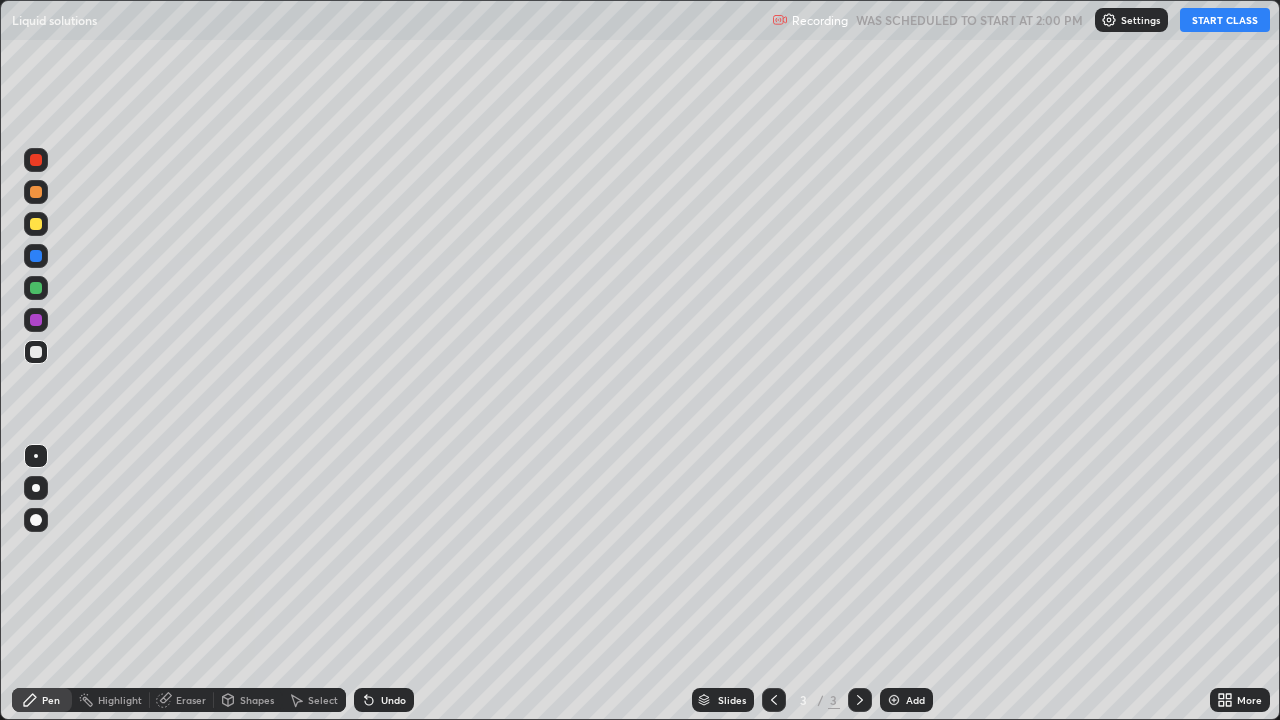 scroll, scrollTop: 99280, scrollLeft: 98720, axis: both 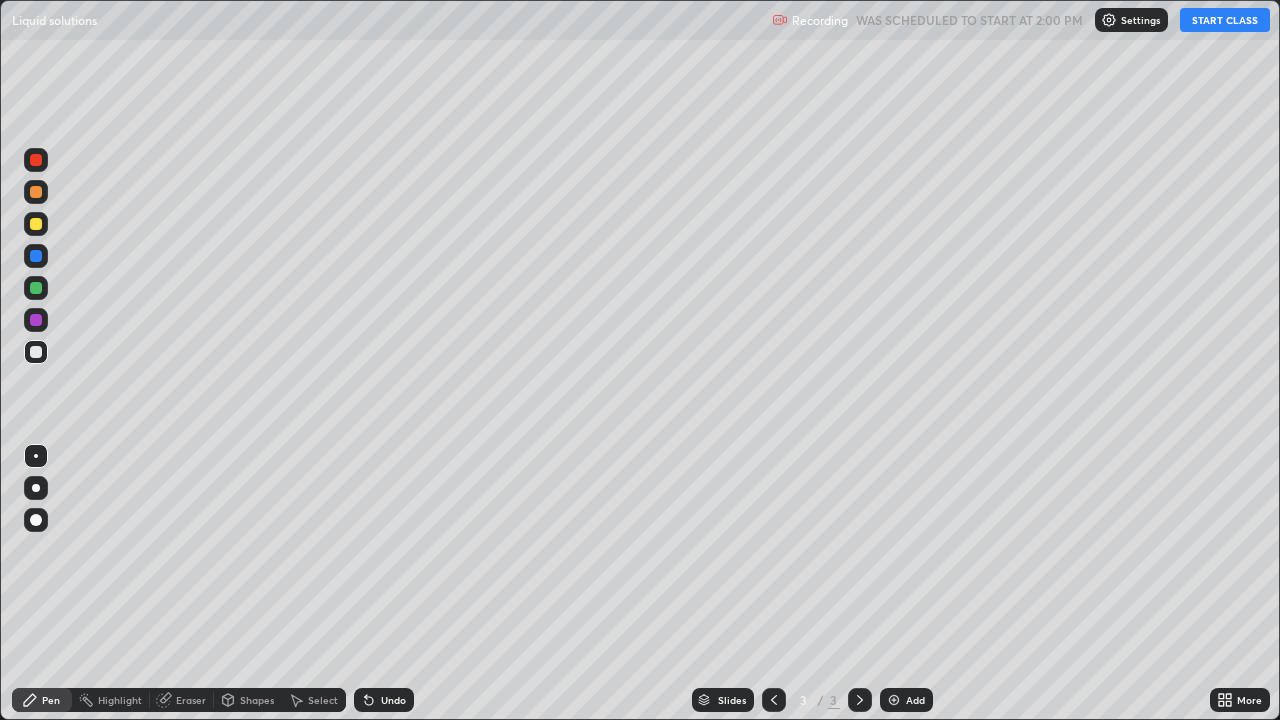 click on "START CLASS" at bounding box center [1225, 20] 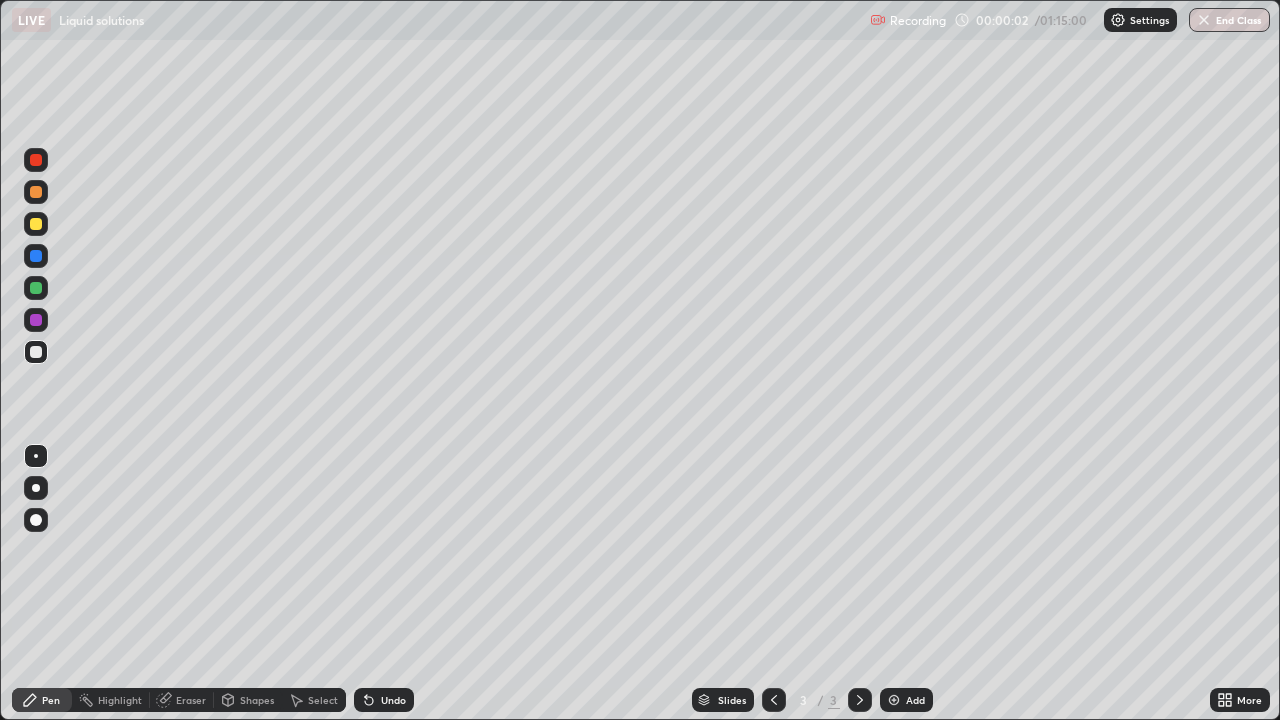 click at bounding box center [36, 488] 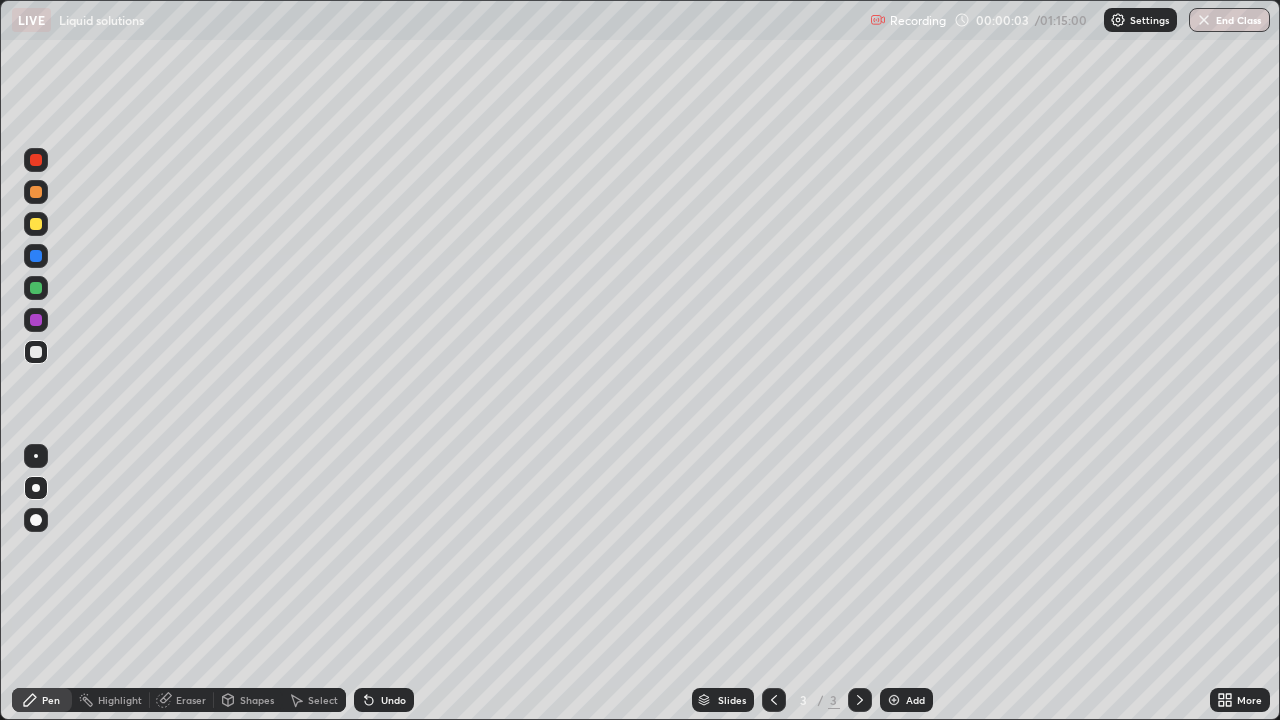 click at bounding box center [36, 520] 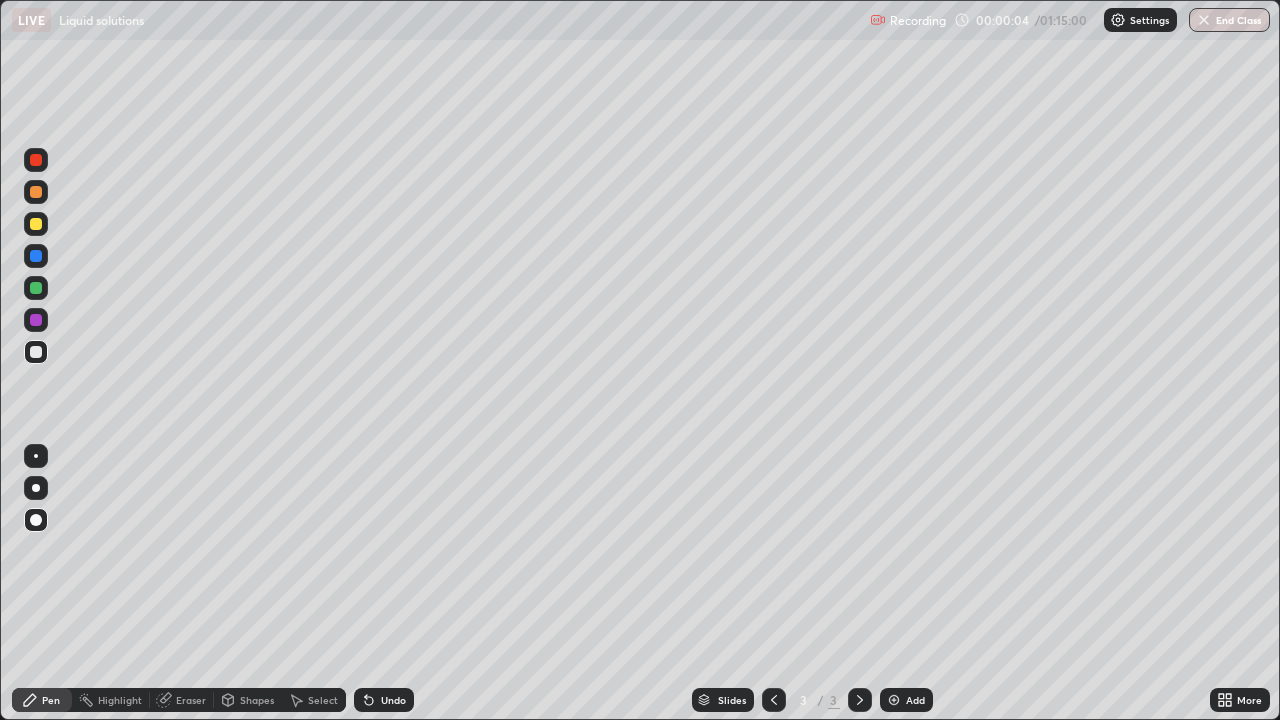 click at bounding box center [36, 224] 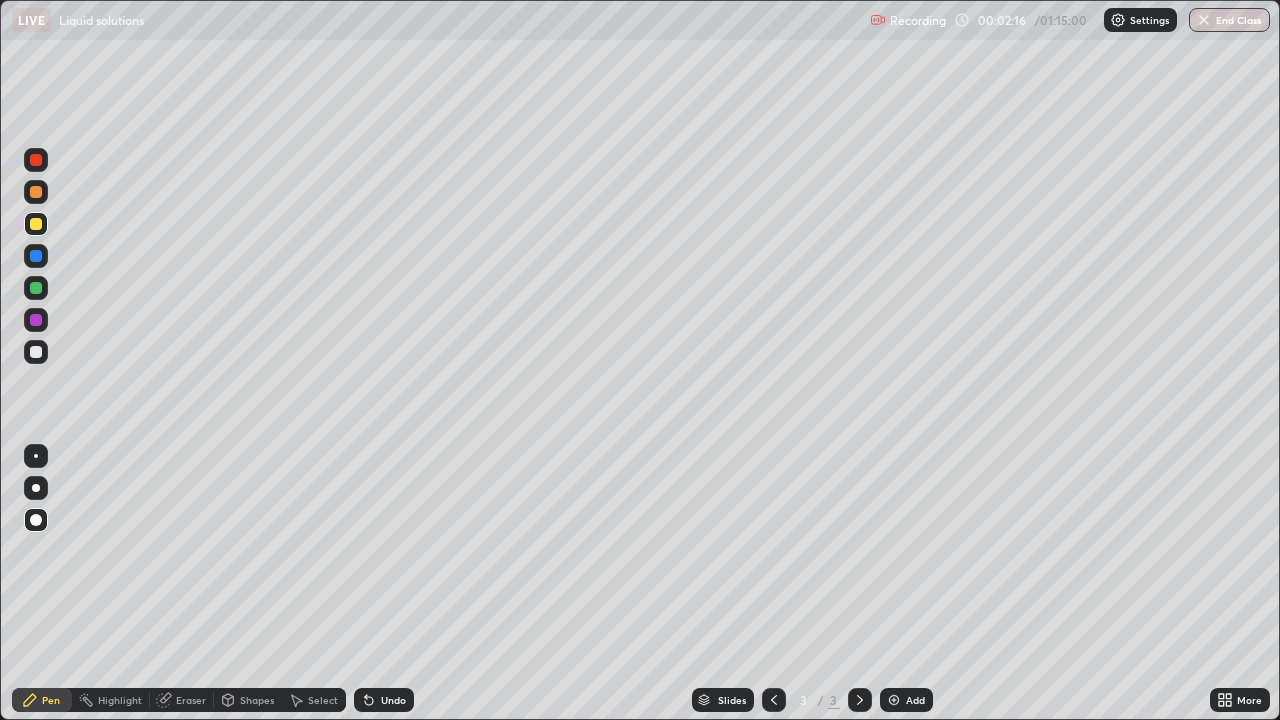 click at bounding box center (36, 352) 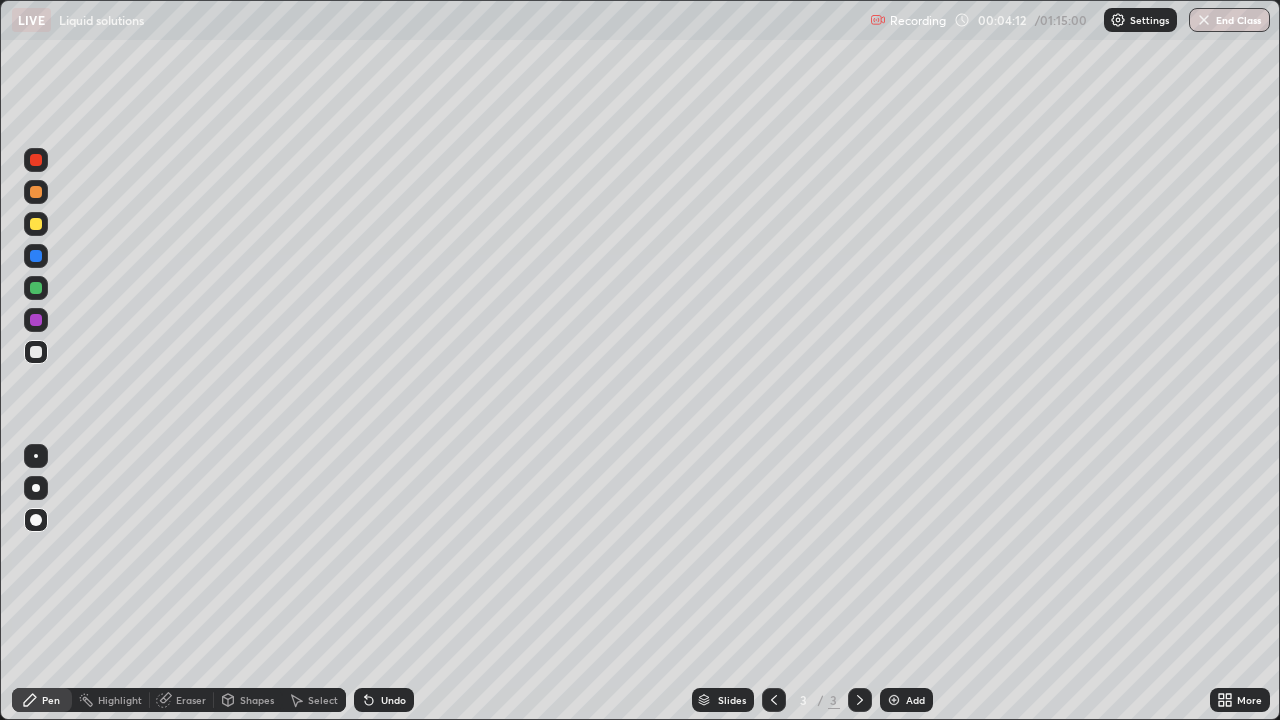 click on "Undo" at bounding box center (393, 700) 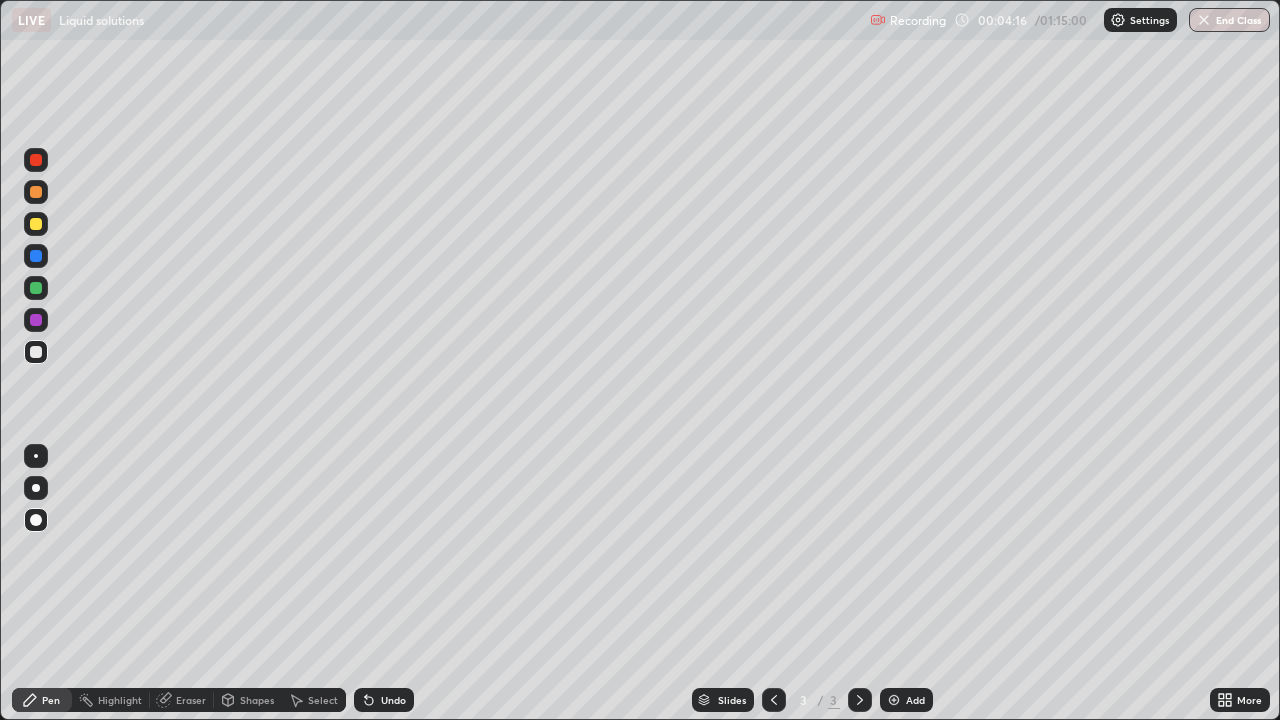 click on "Undo" at bounding box center (384, 700) 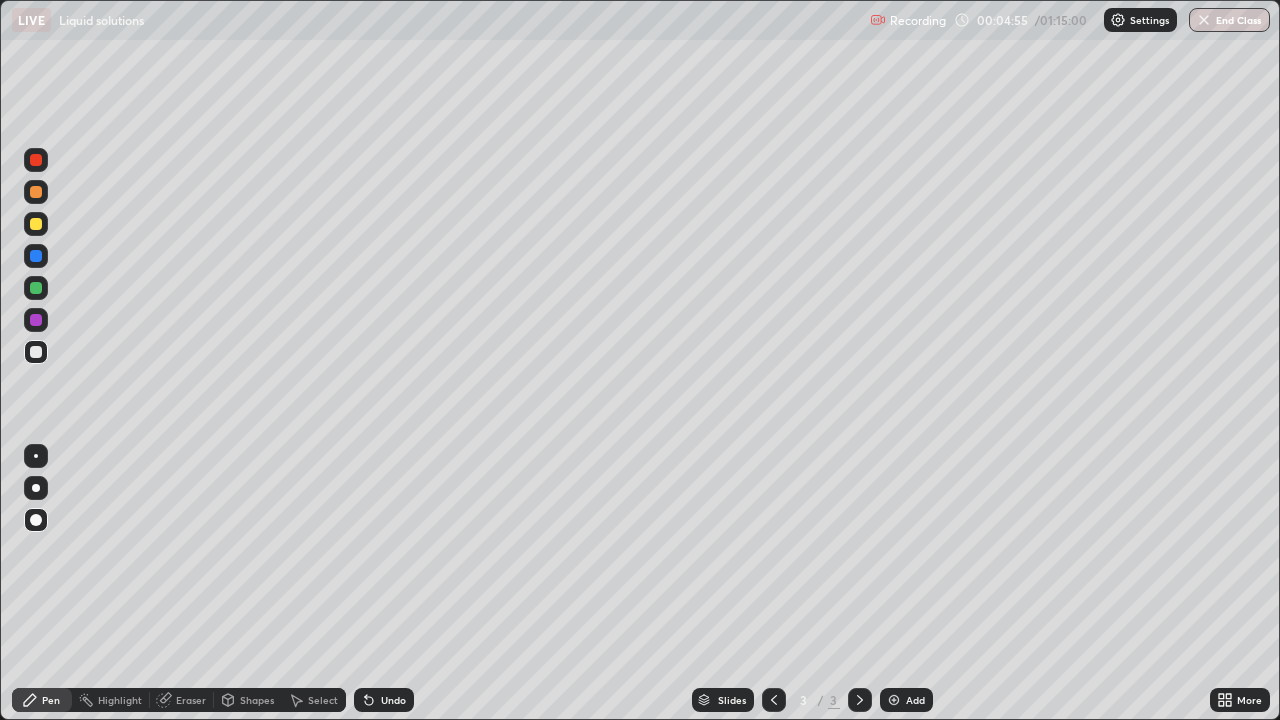click at bounding box center (36, 224) 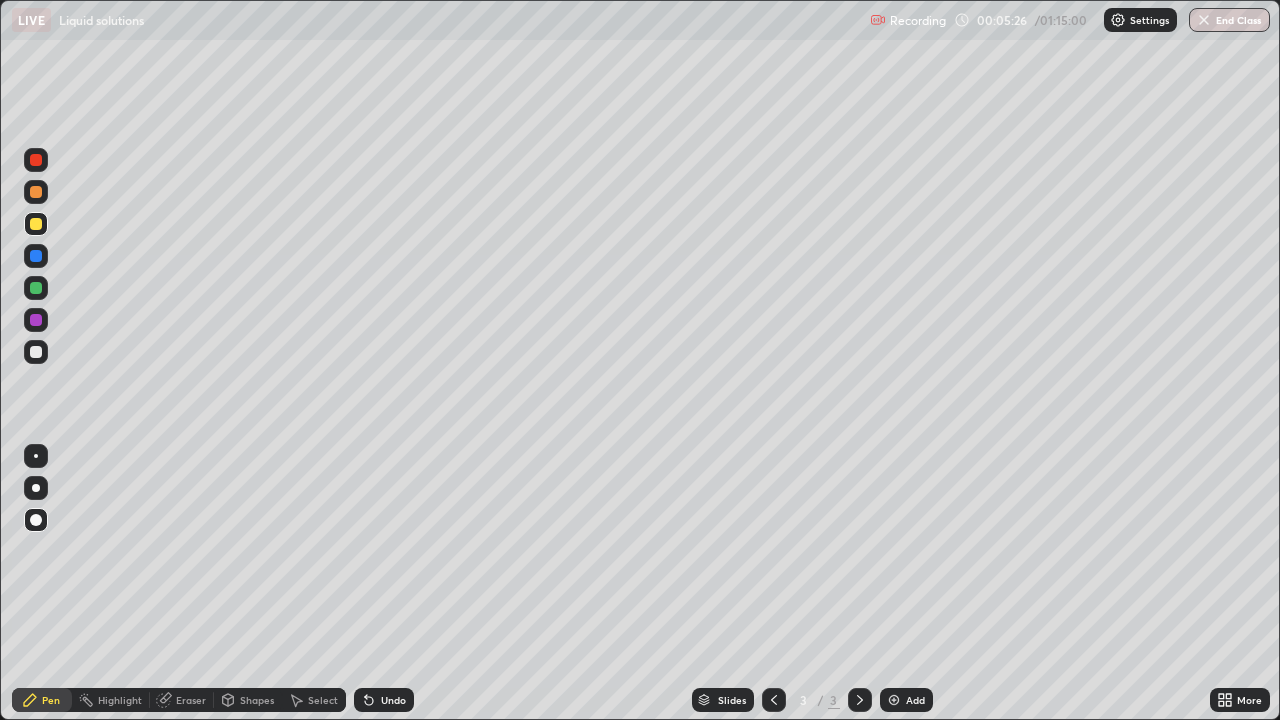 click at bounding box center [894, 700] 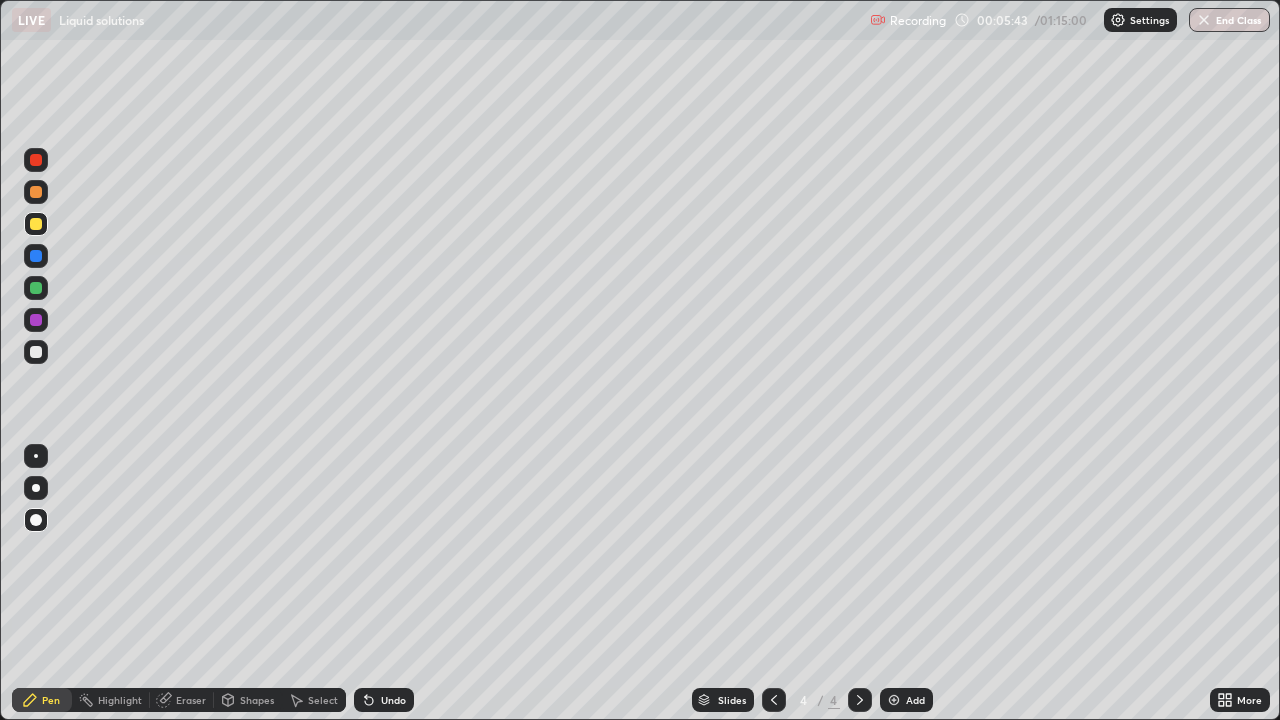 click 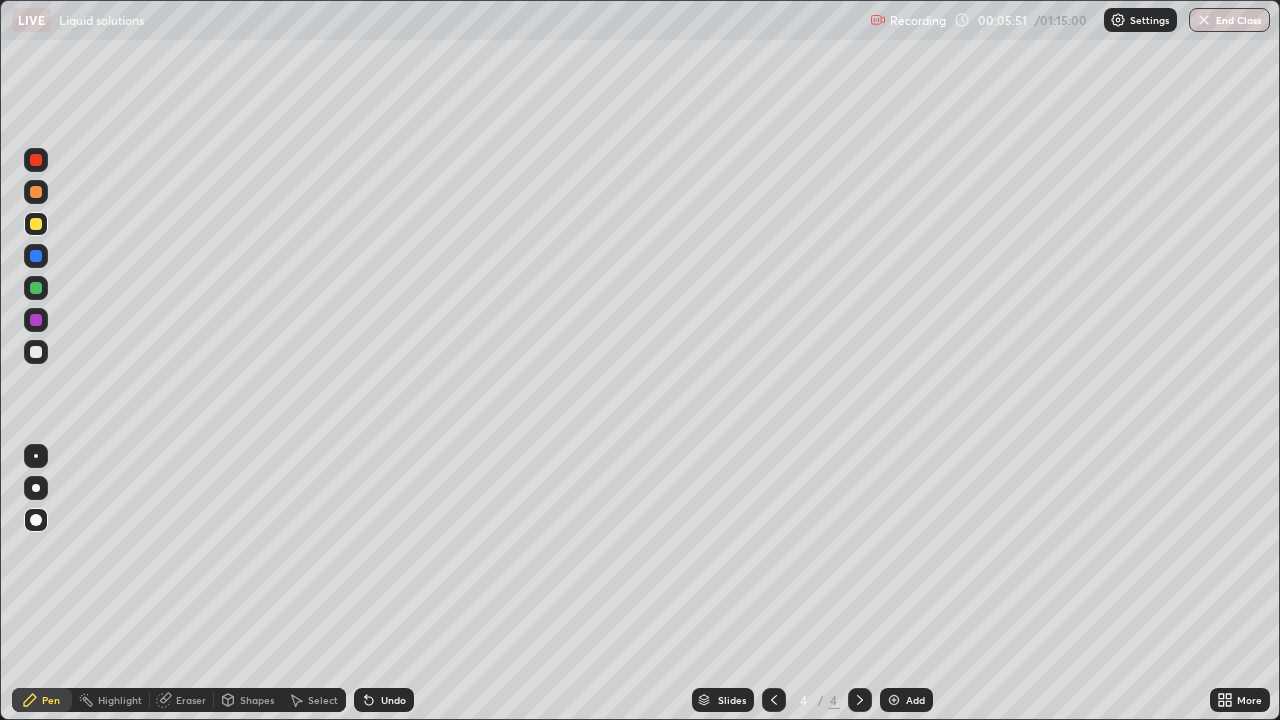 click on "Undo" at bounding box center (384, 700) 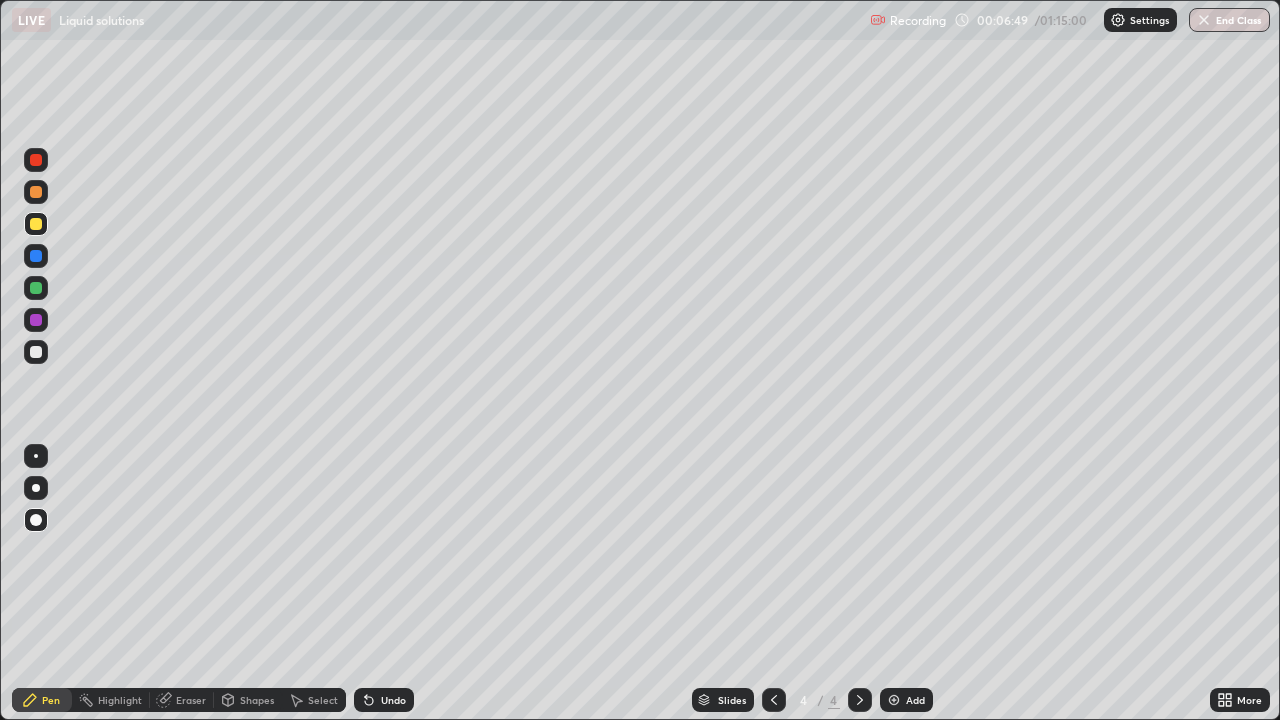 click on "Undo" at bounding box center (393, 700) 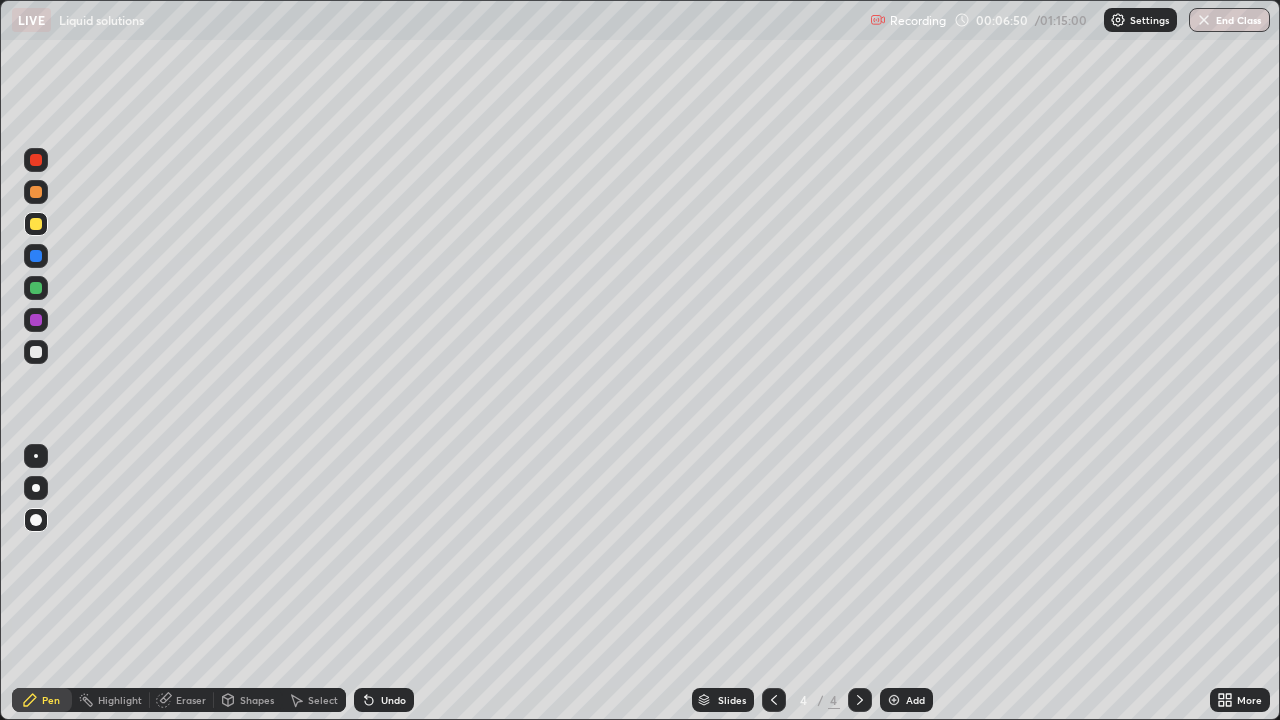 click on "Undo" at bounding box center [393, 700] 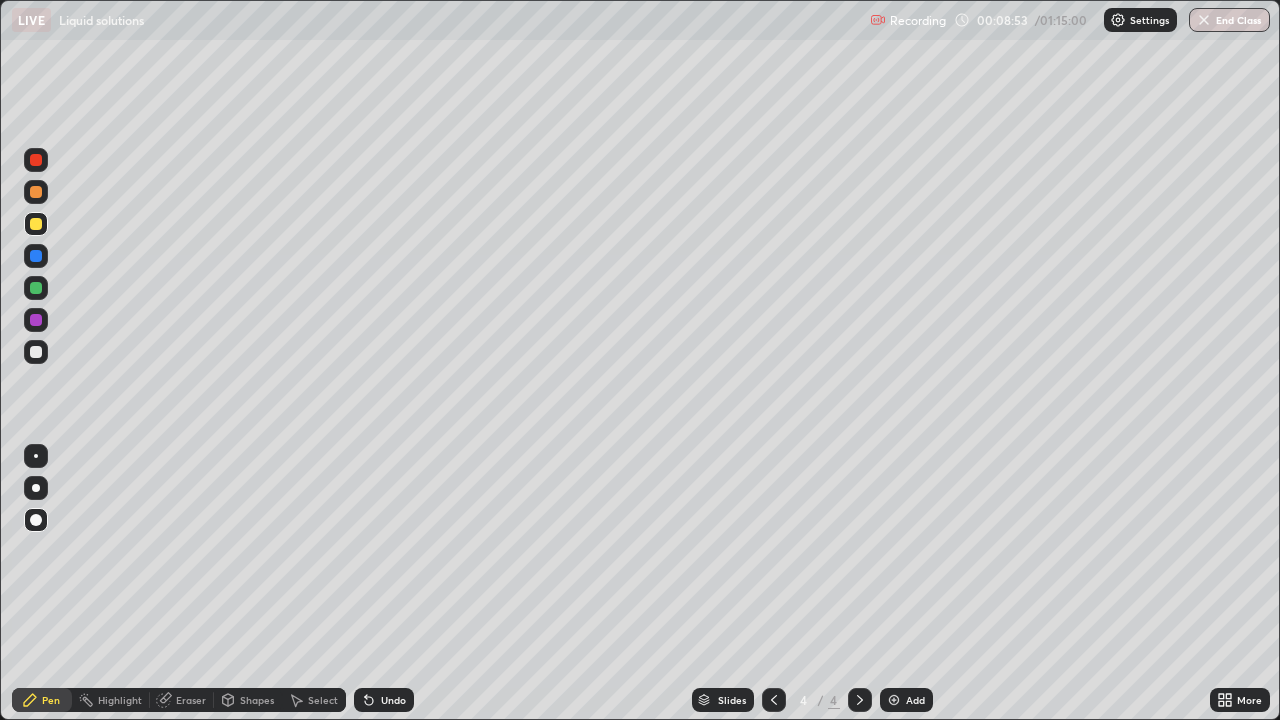 click 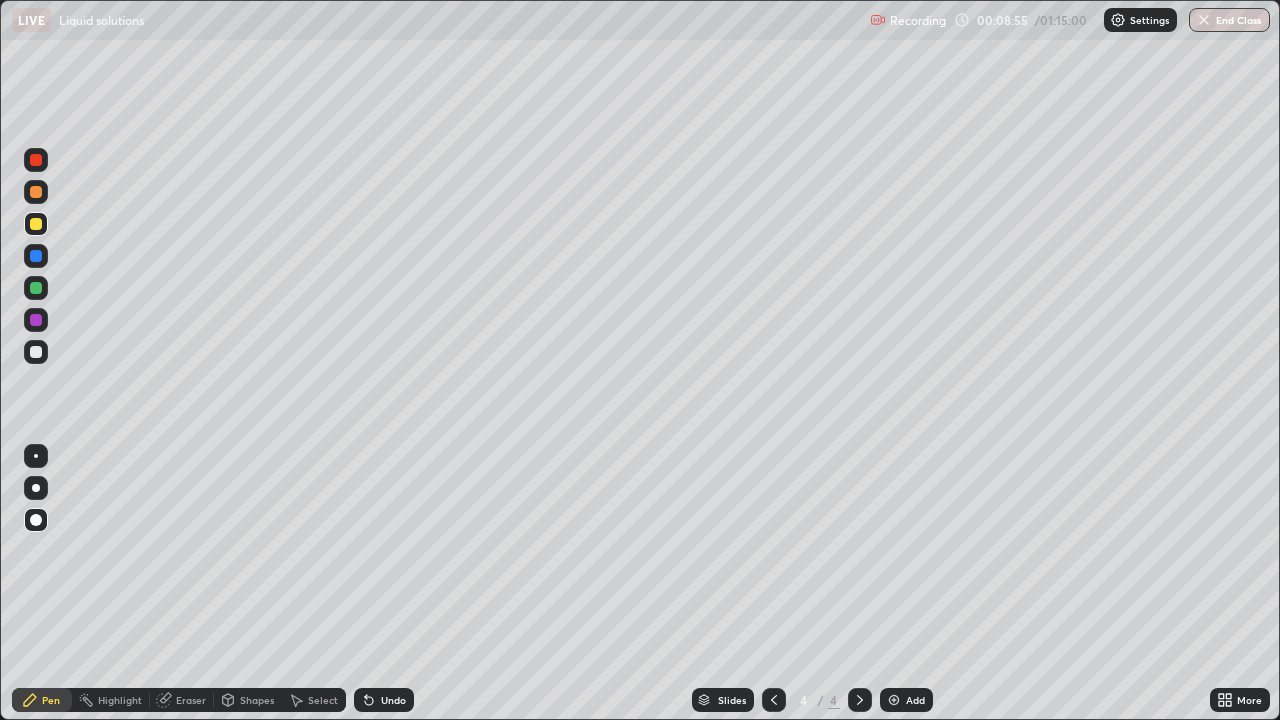 click on "Undo" at bounding box center (393, 700) 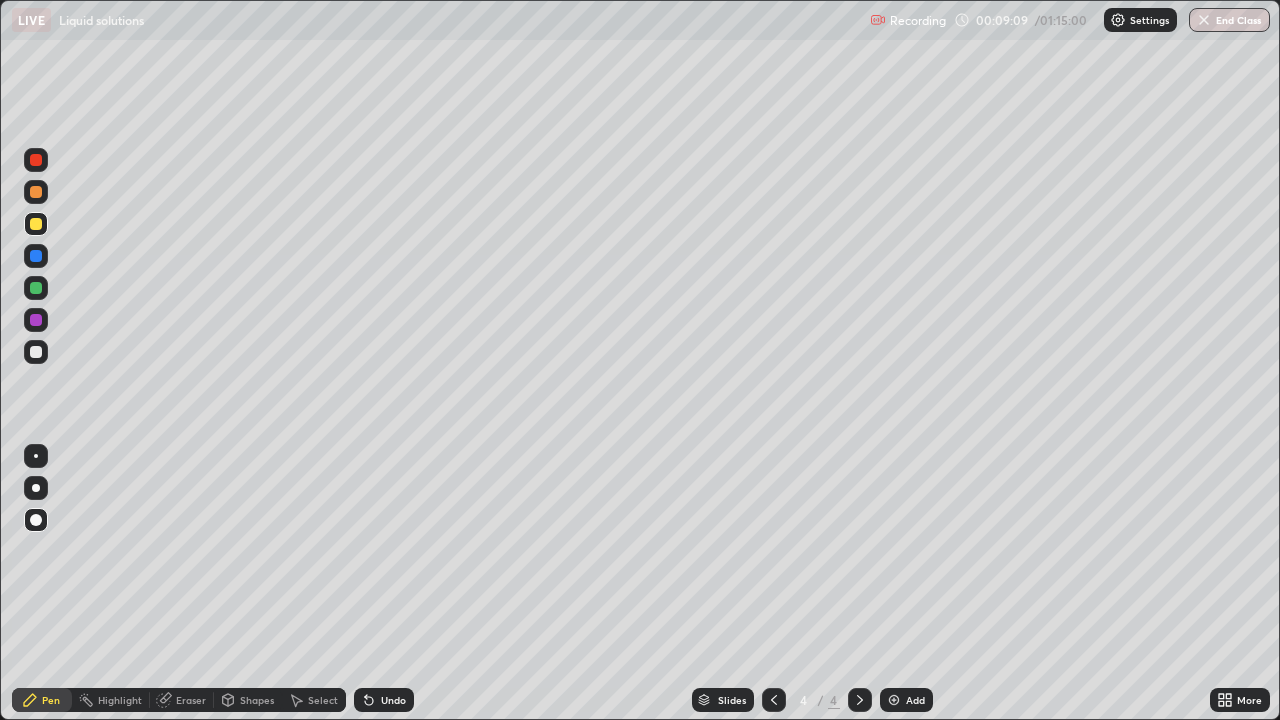 click on "Undo" at bounding box center (393, 700) 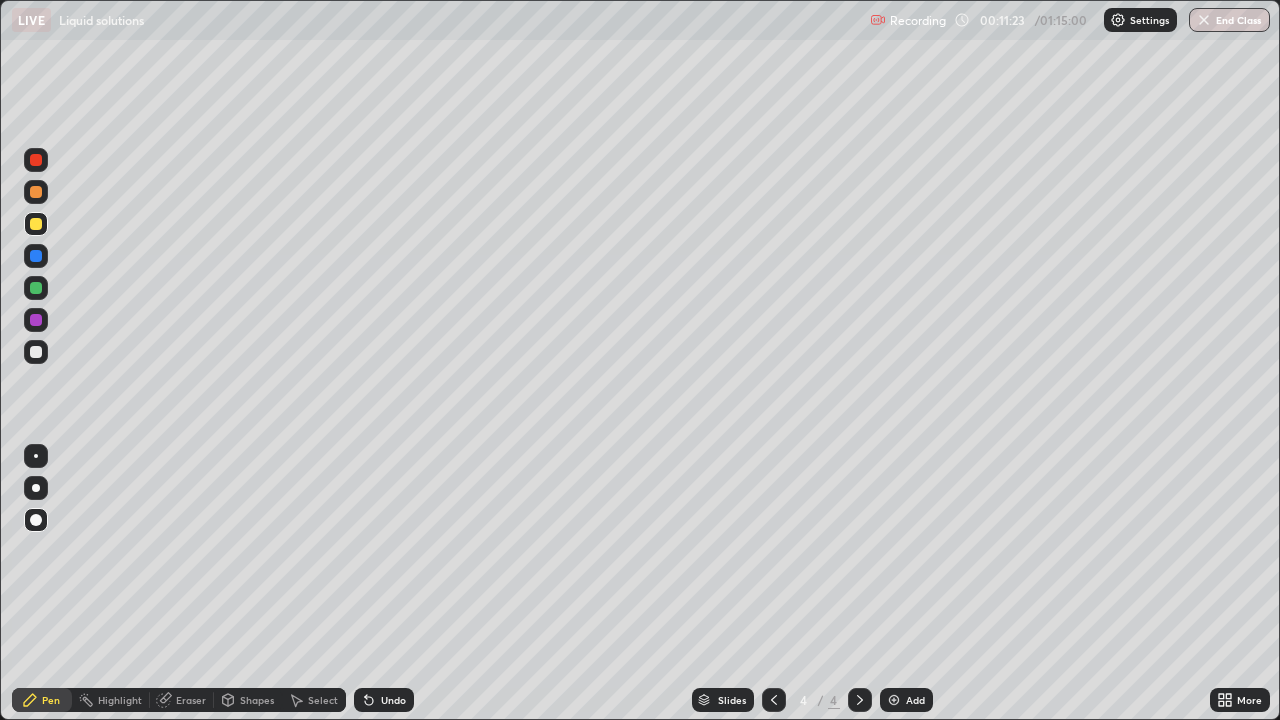 click at bounding box center [894, 700] 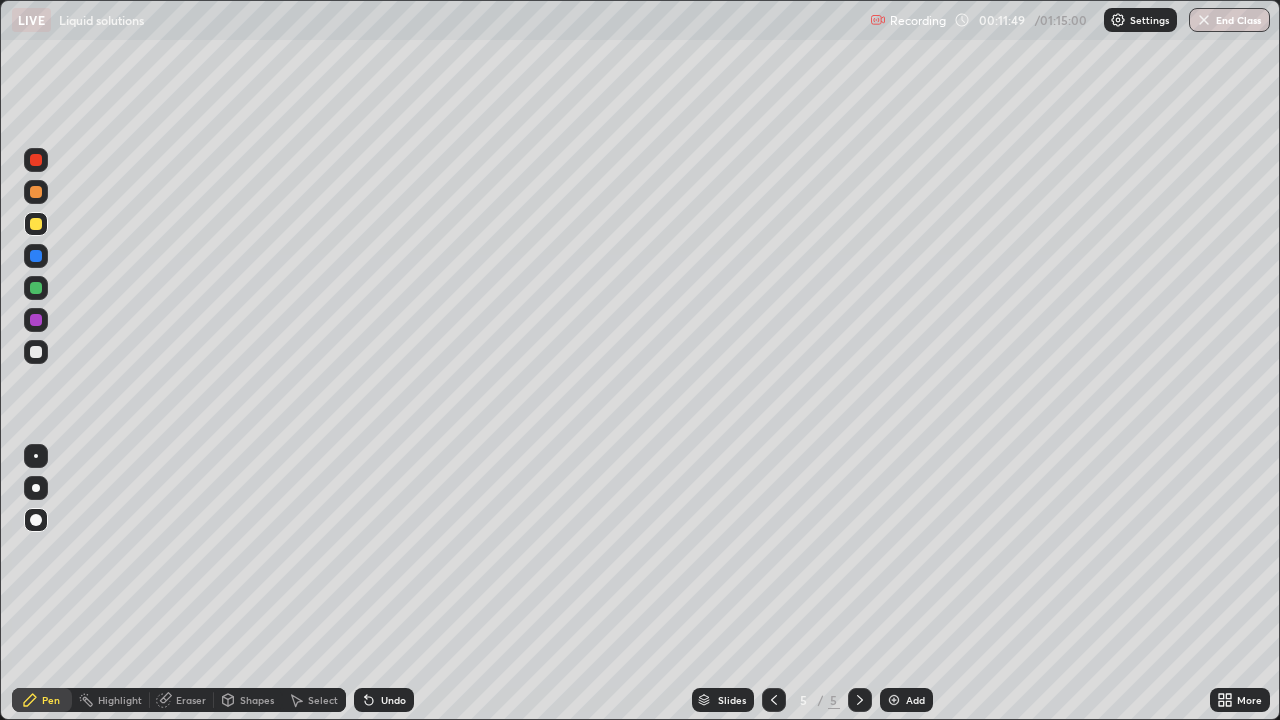 click on "Undo" at bounding box center (384, 700) 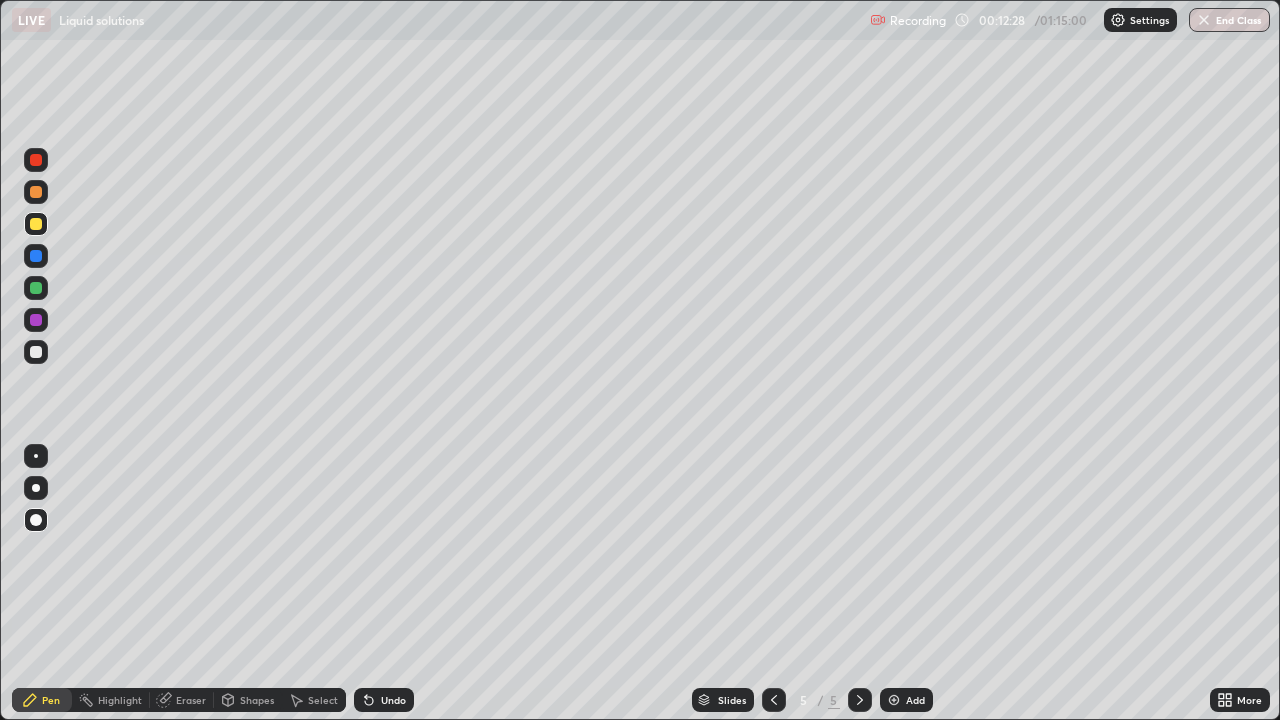 click at bounding box center (36, 288) 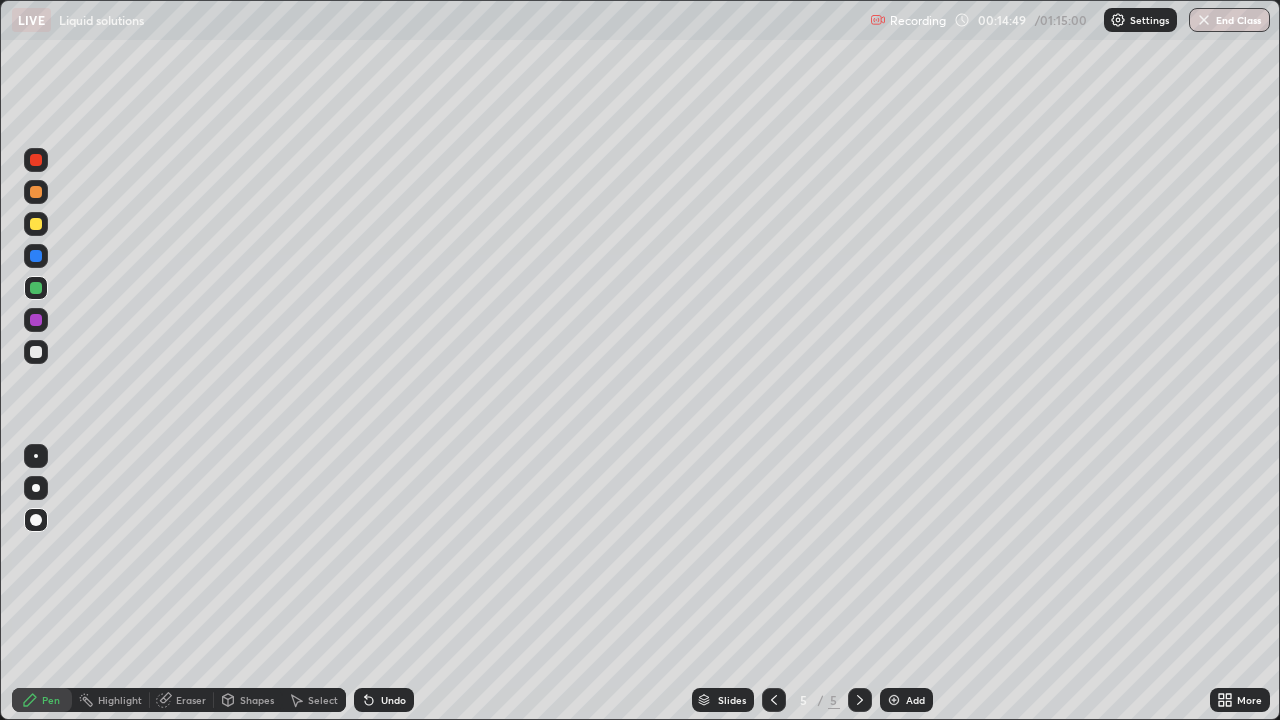 click on "Undo" at bounding box center [384, 700] 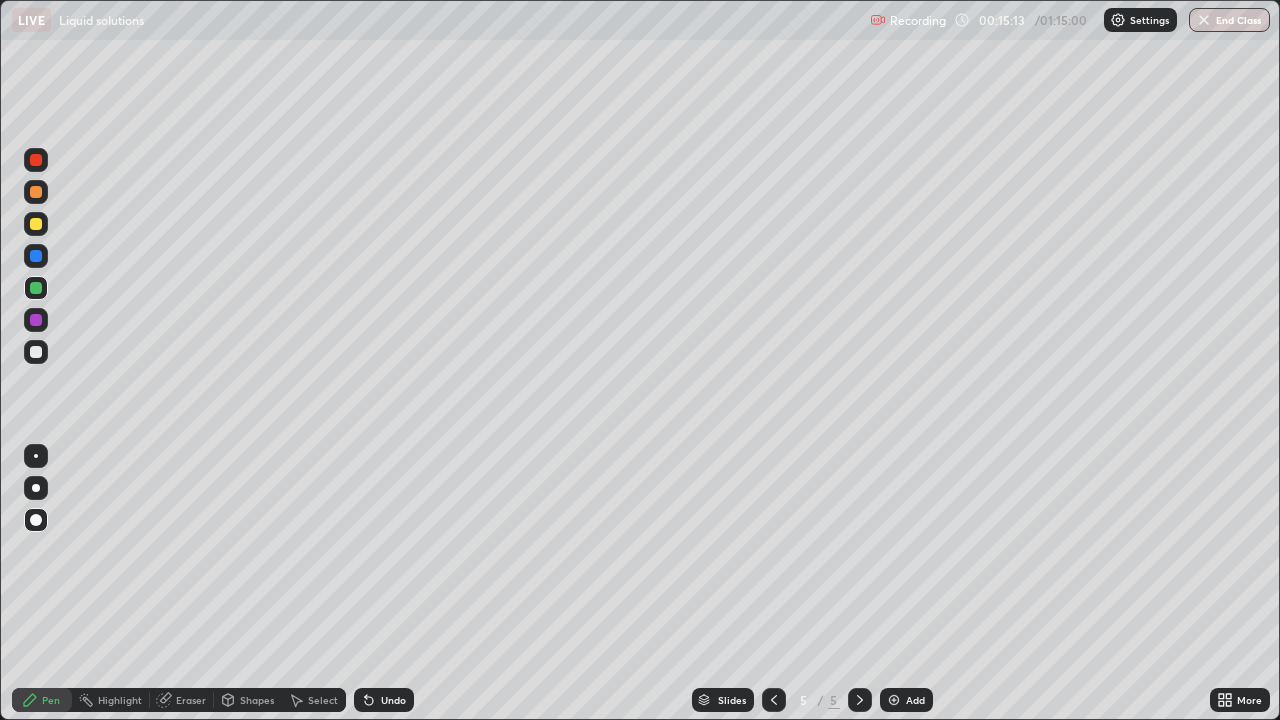 click on "Undo" at bounding box center (384, 700) 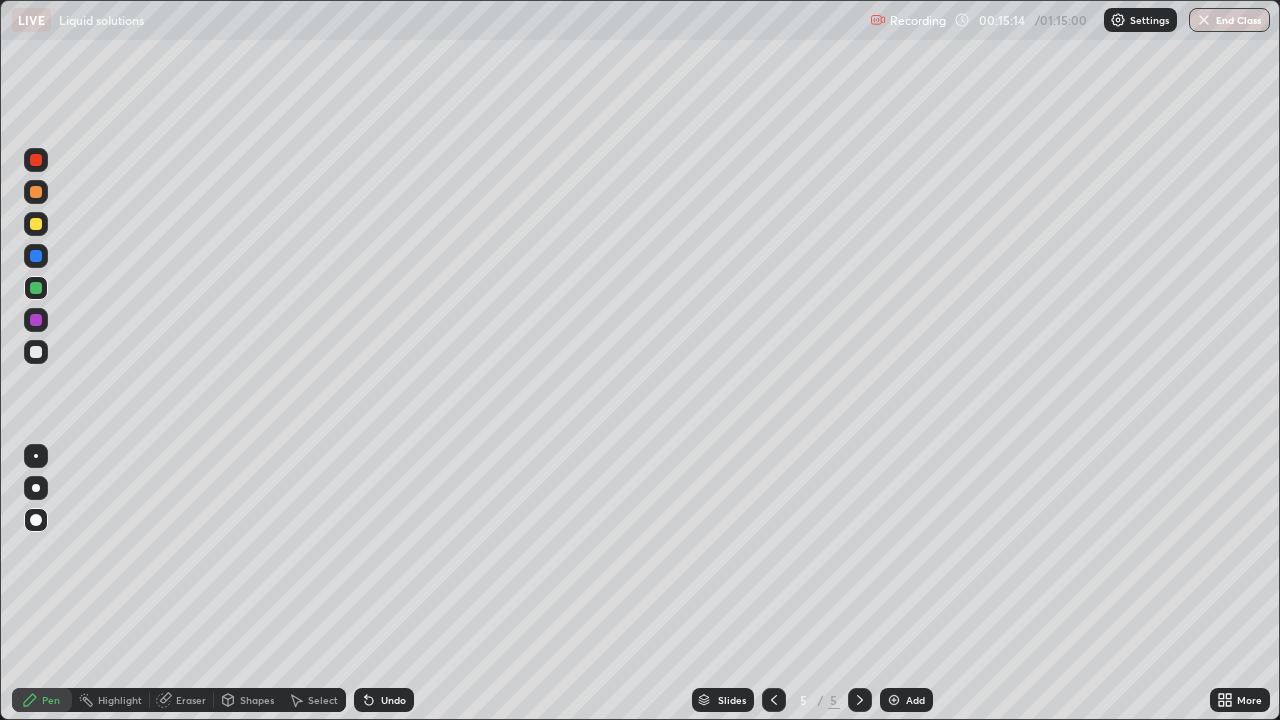 click 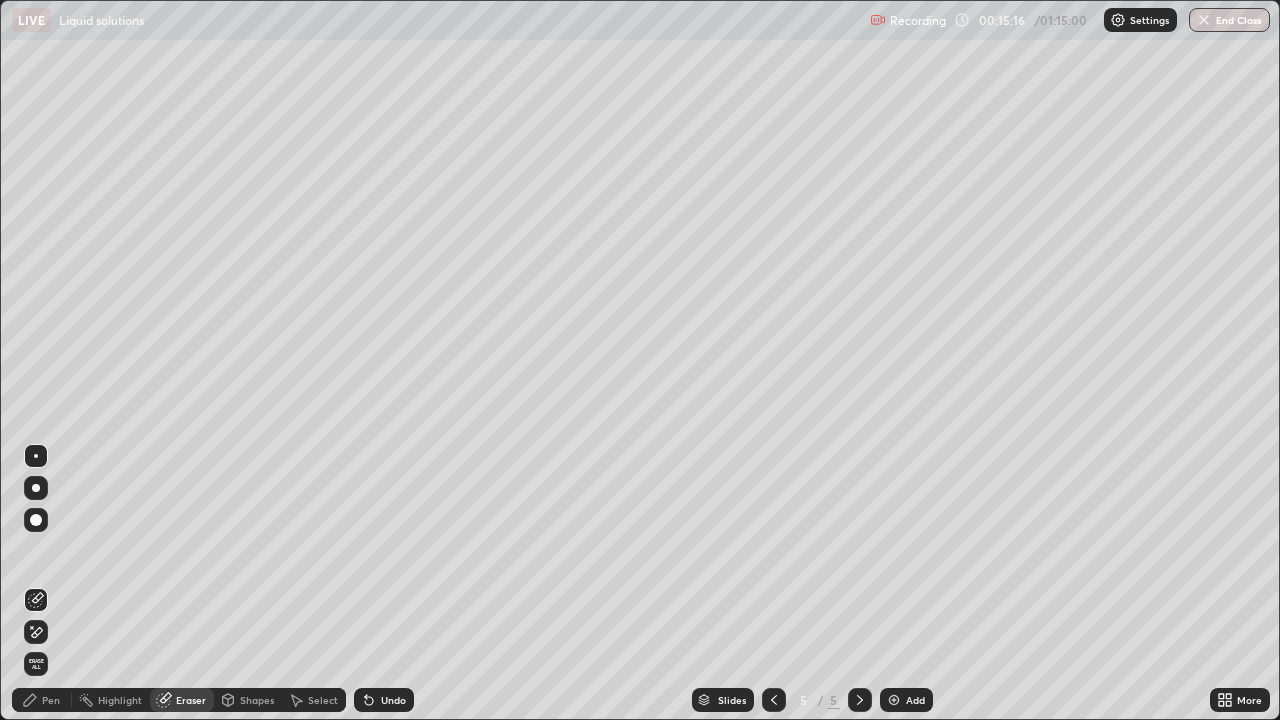 click 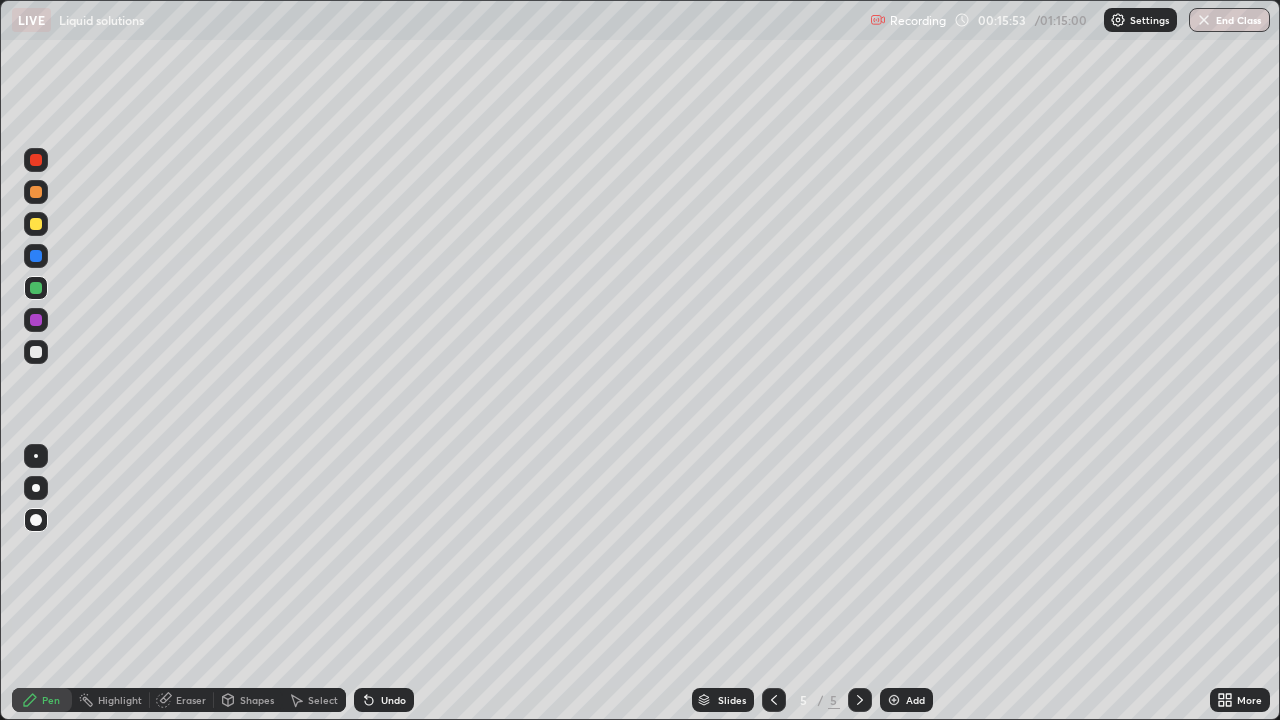 click on "Undo" at bounding box center [384, 700] 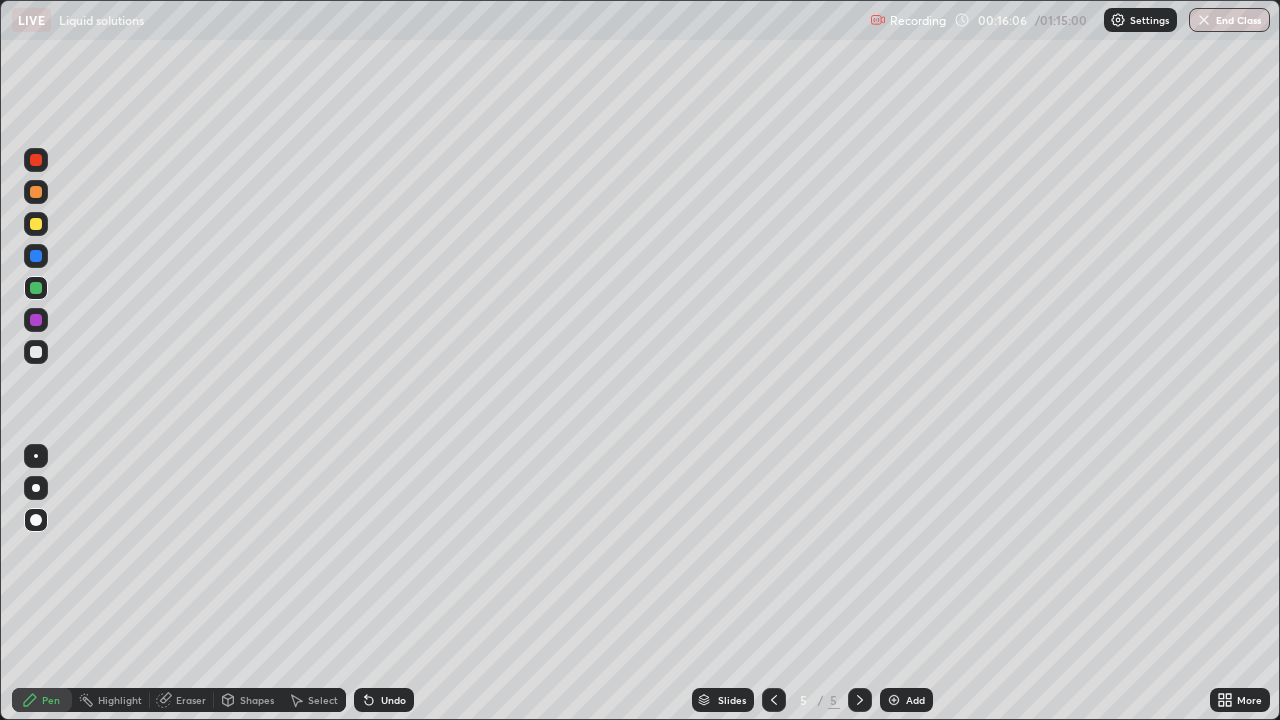 click on "Undo" at bounding box center (384, 700) 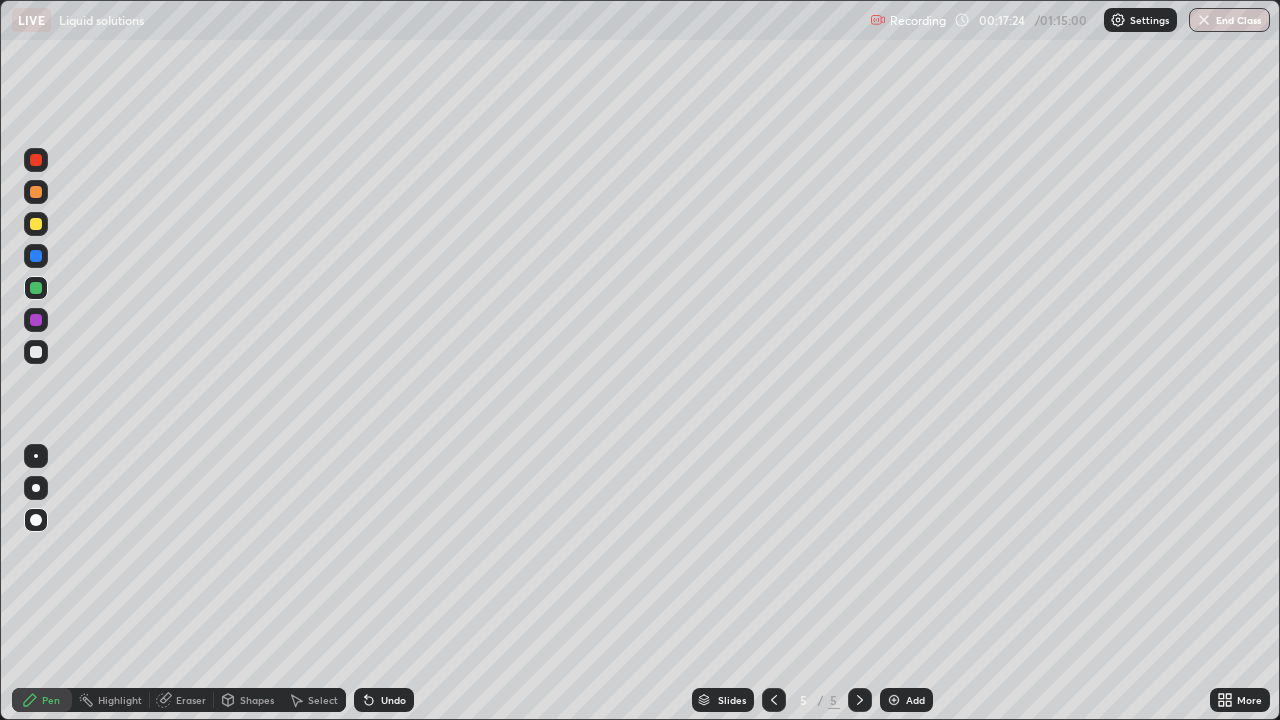 click at bounding box center (36, 352) 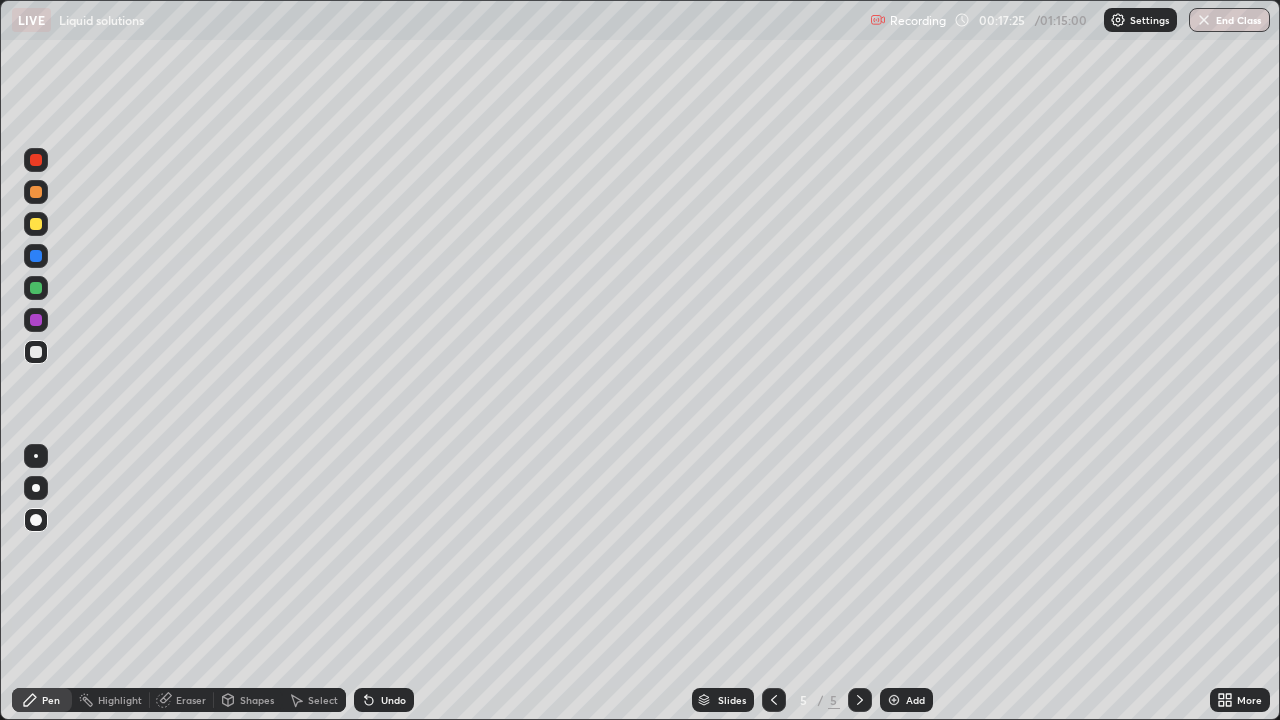 click at bounding box center (36, 224) 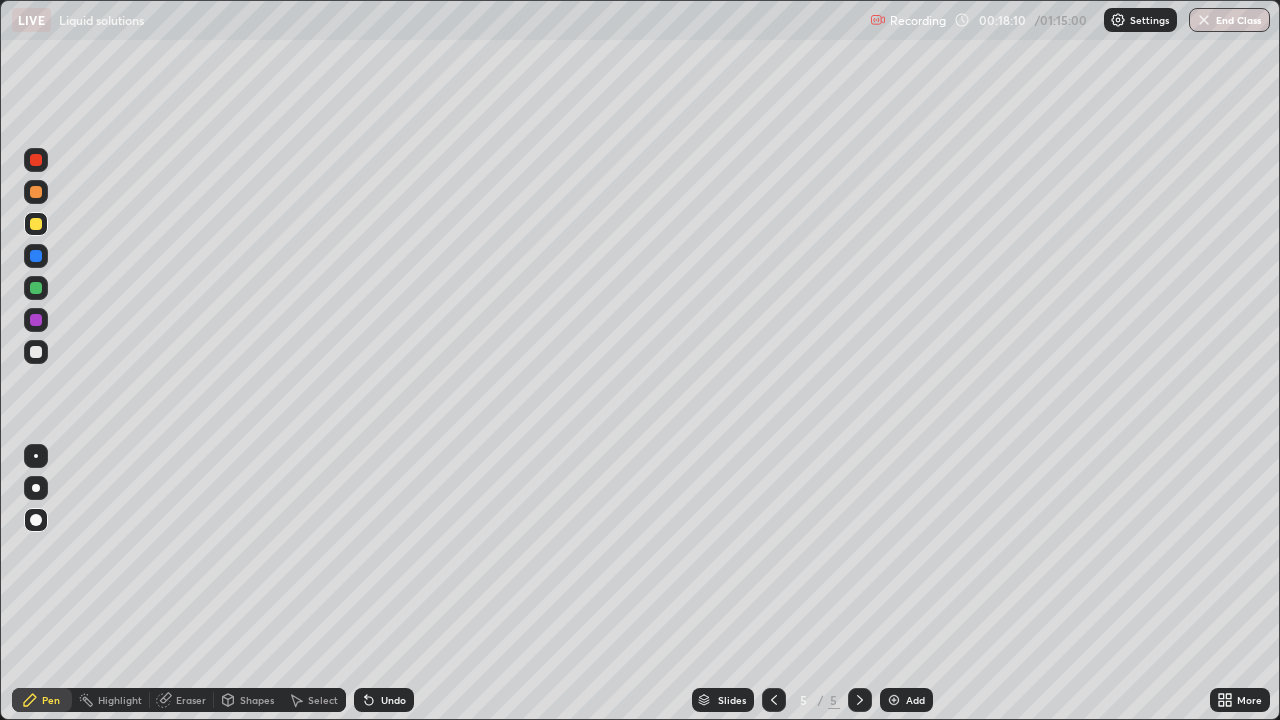 click at bounding box center (860, 700) 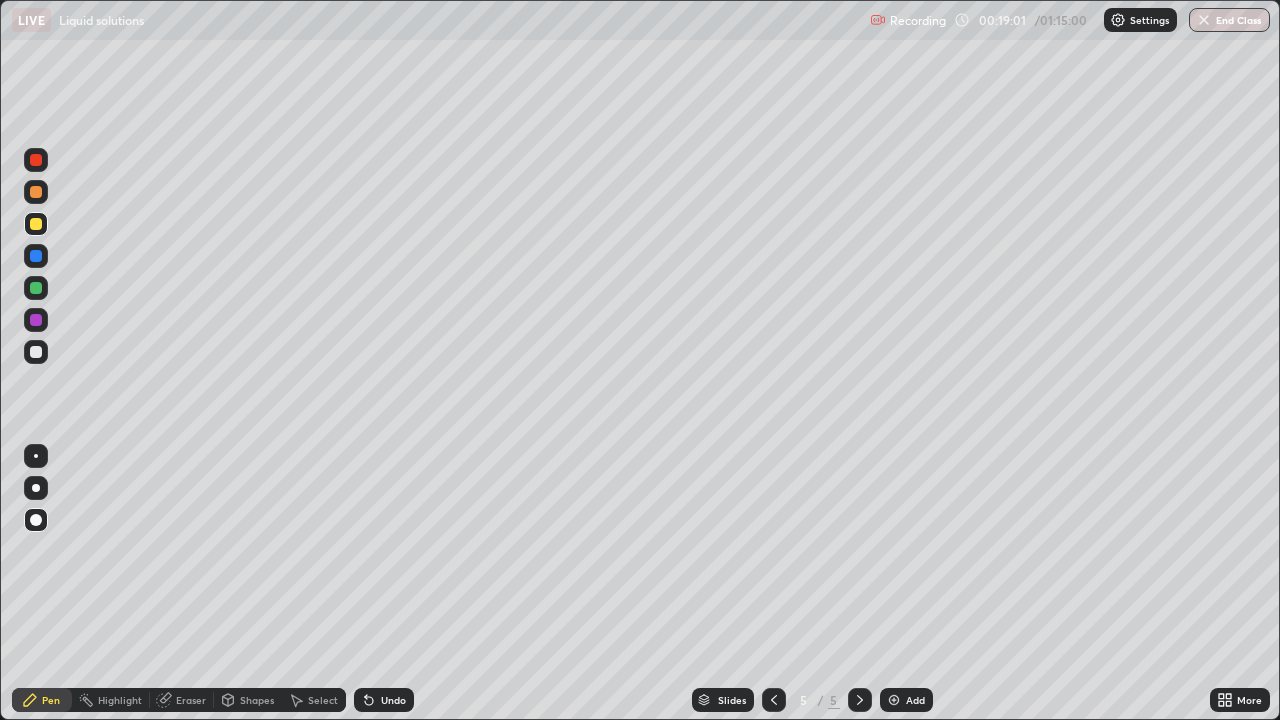 click at bounding box center (894, 700) 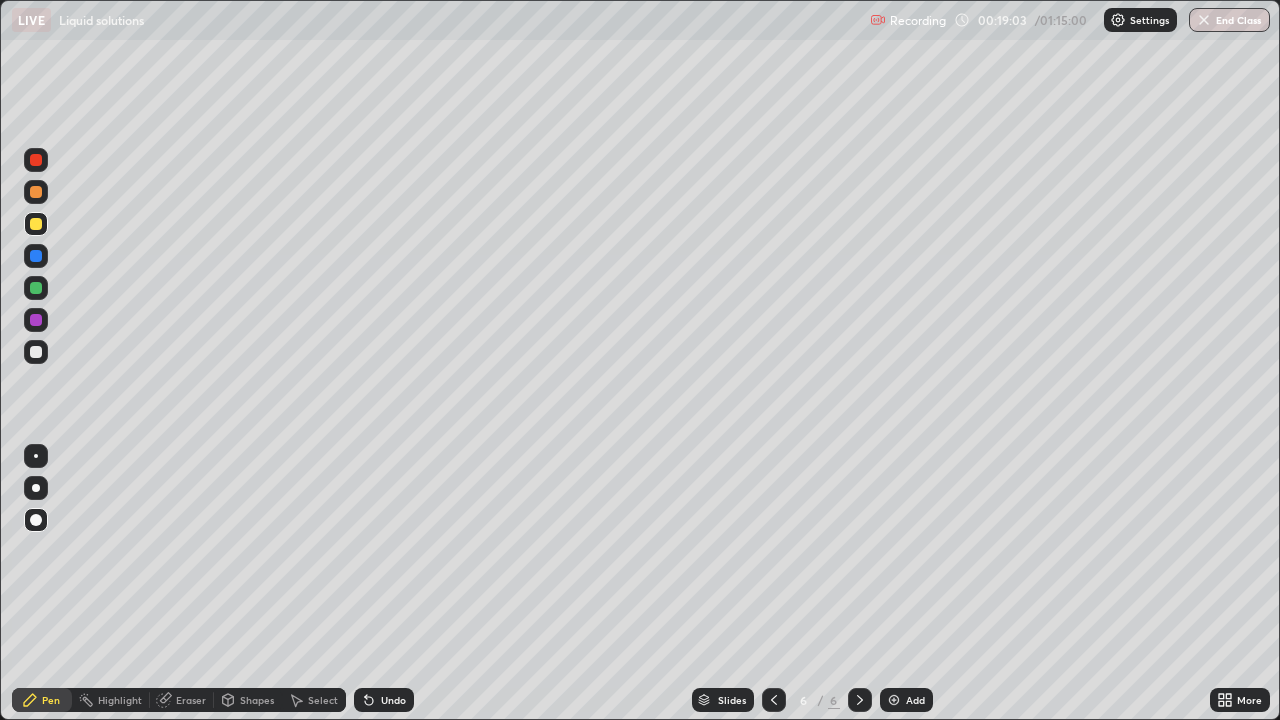 click at bounding box center (36, 192) 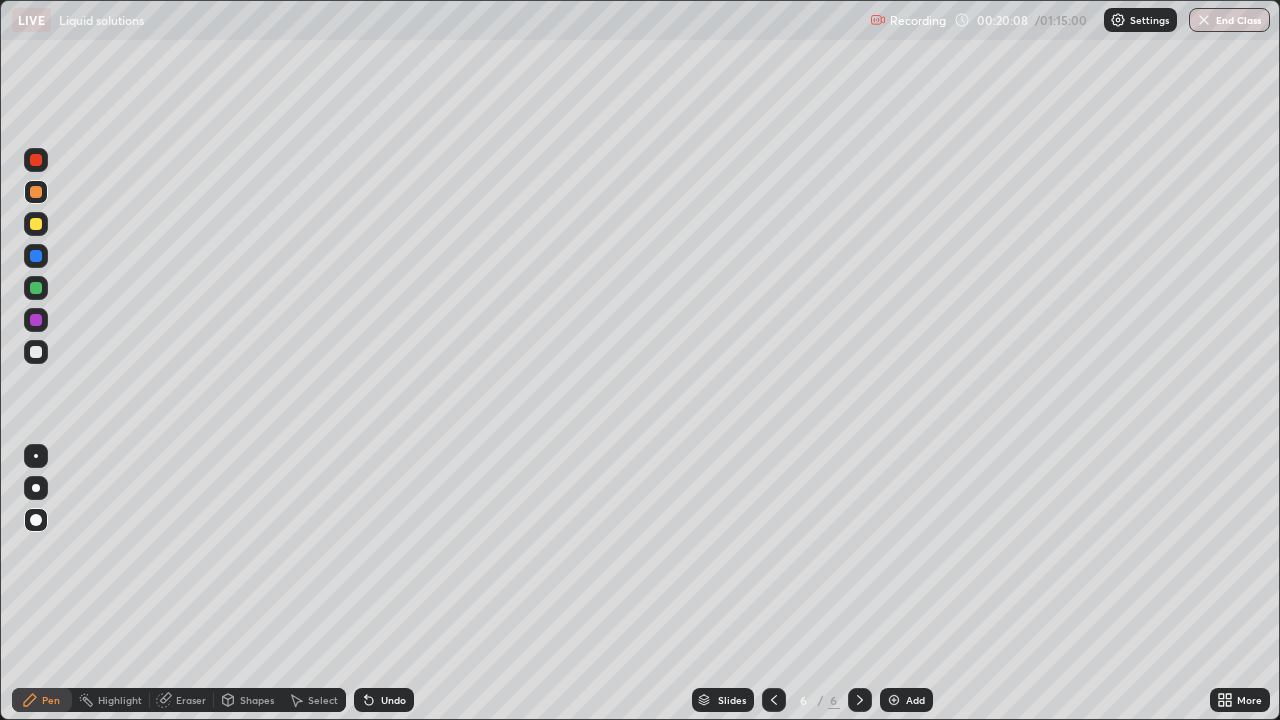 click at bounding box center [36, 352] 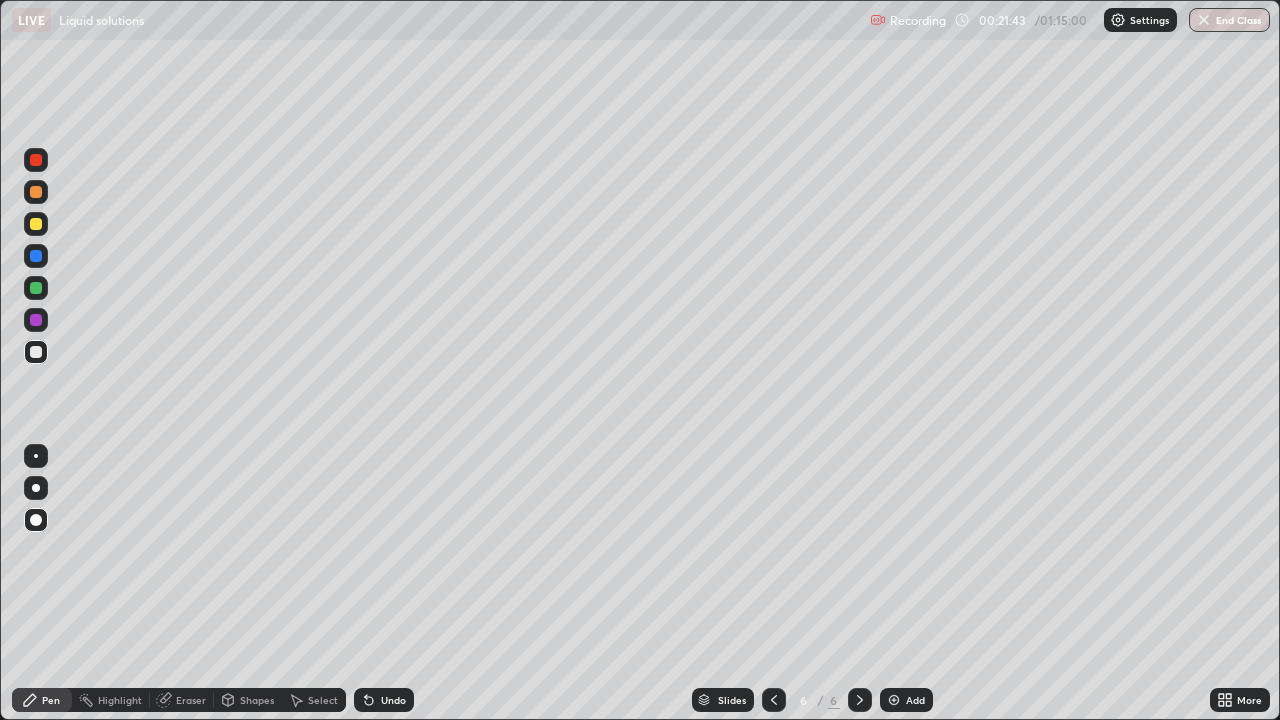 click at bounding box center (36, 352) 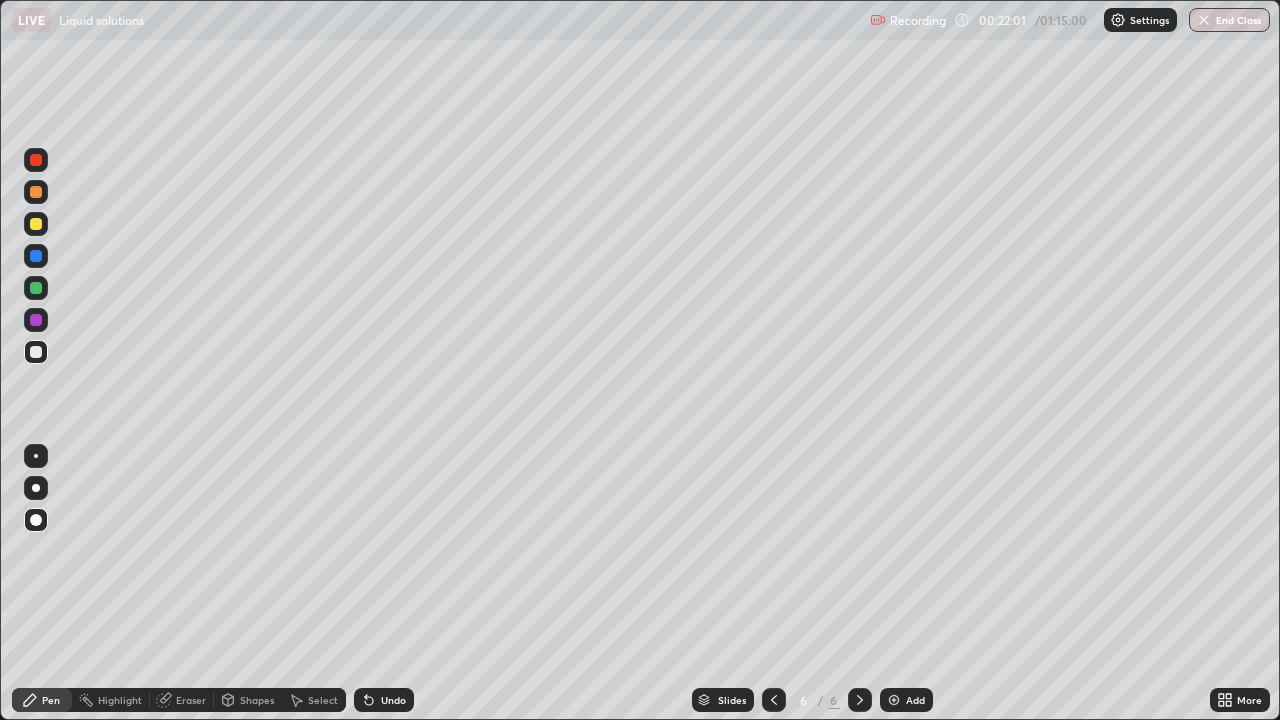 click at bounding box center (36, 288) 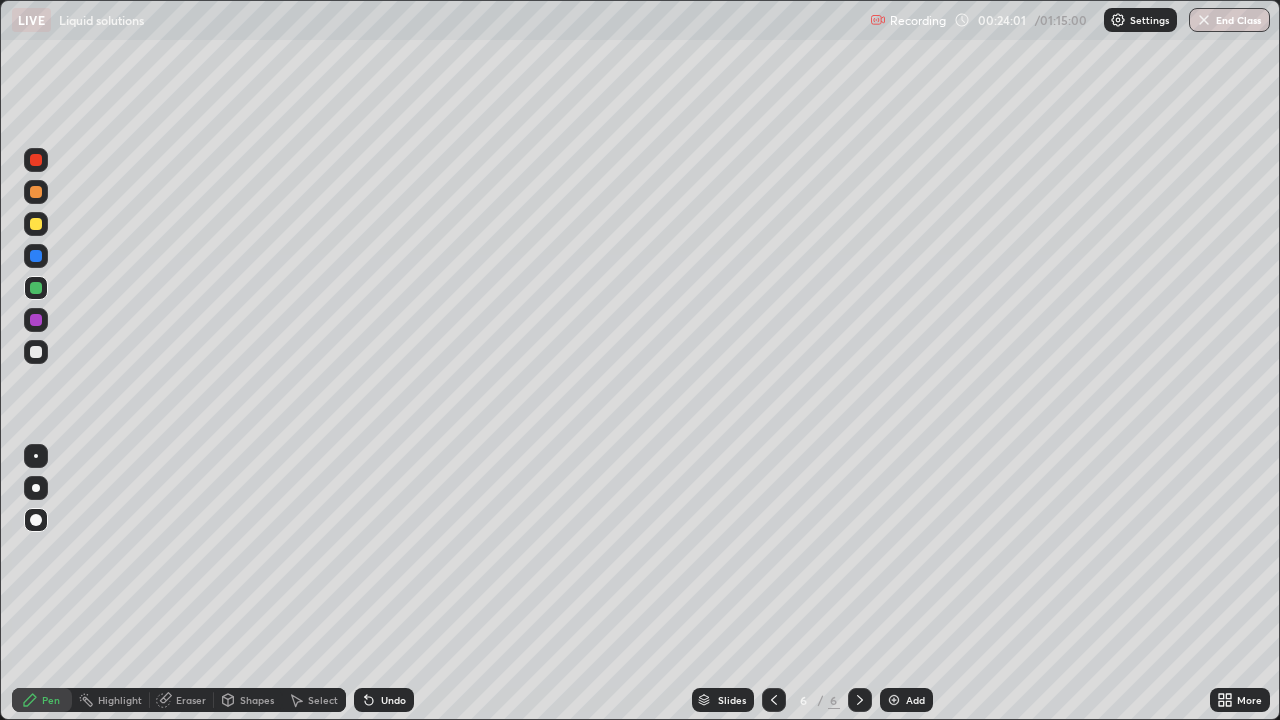 click at bounding box center [894, 700] 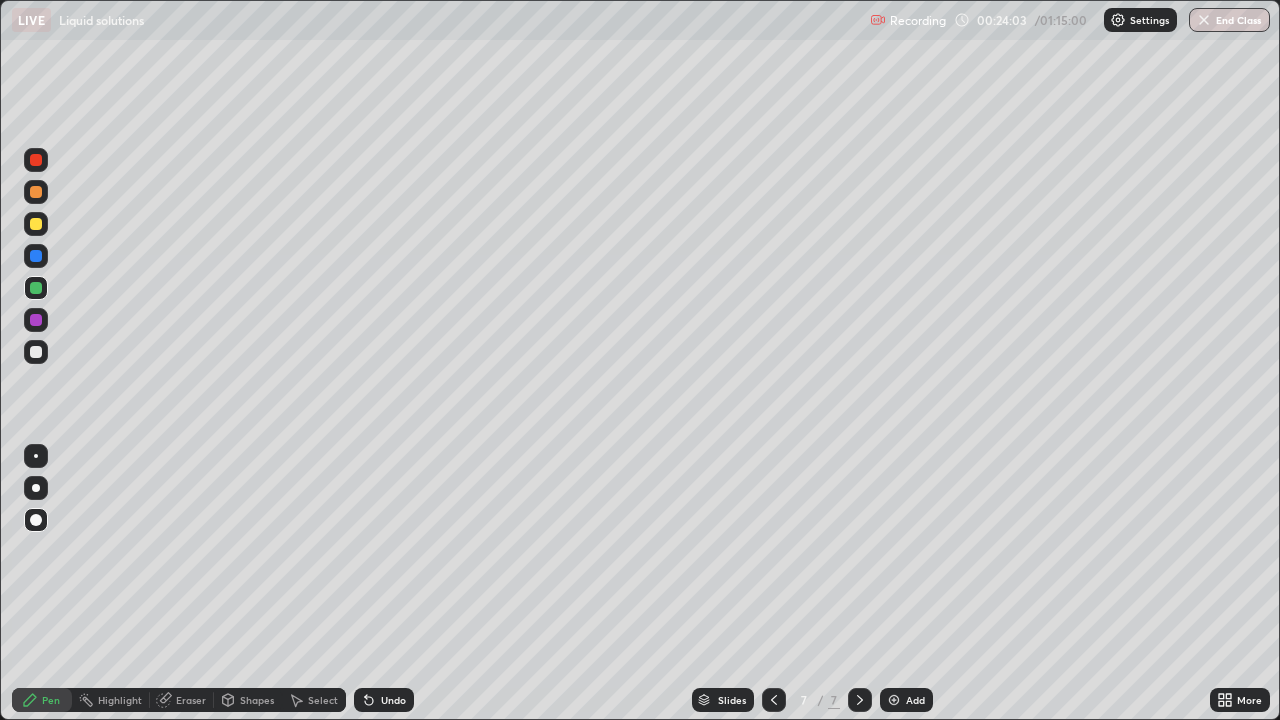 click at bounding box center [36, 352] 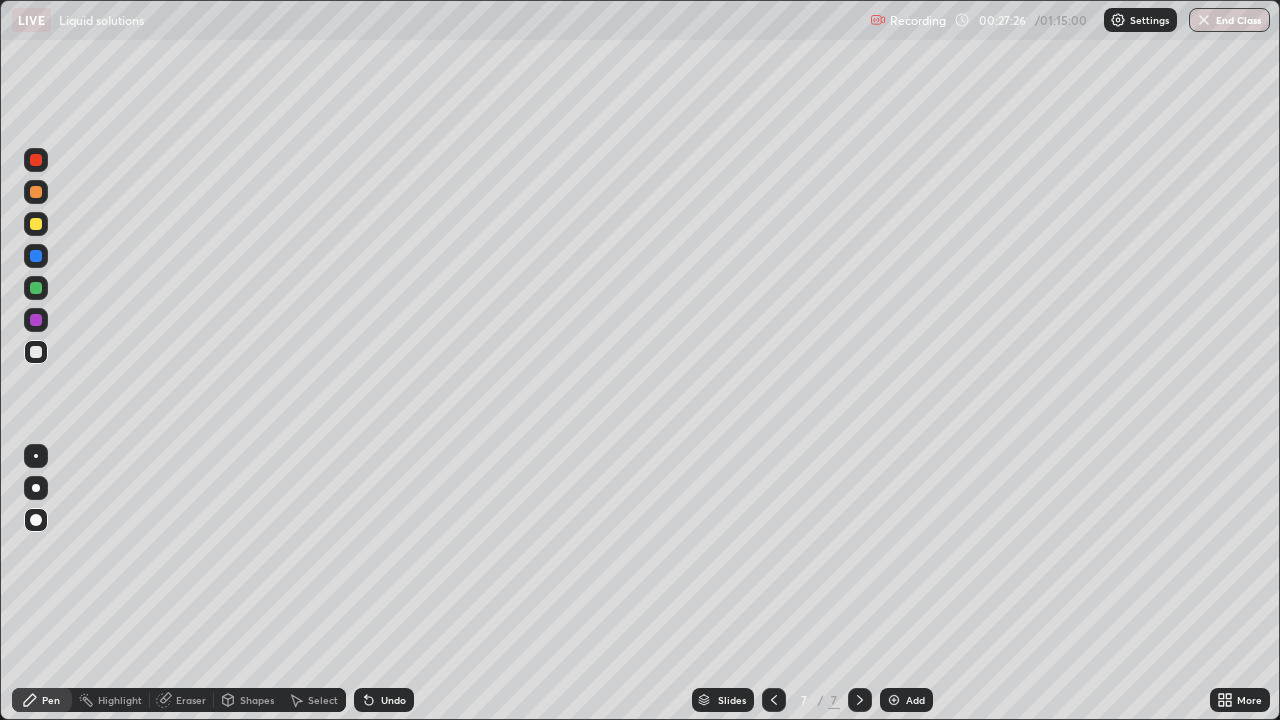 click at bounding box center (36, 224) 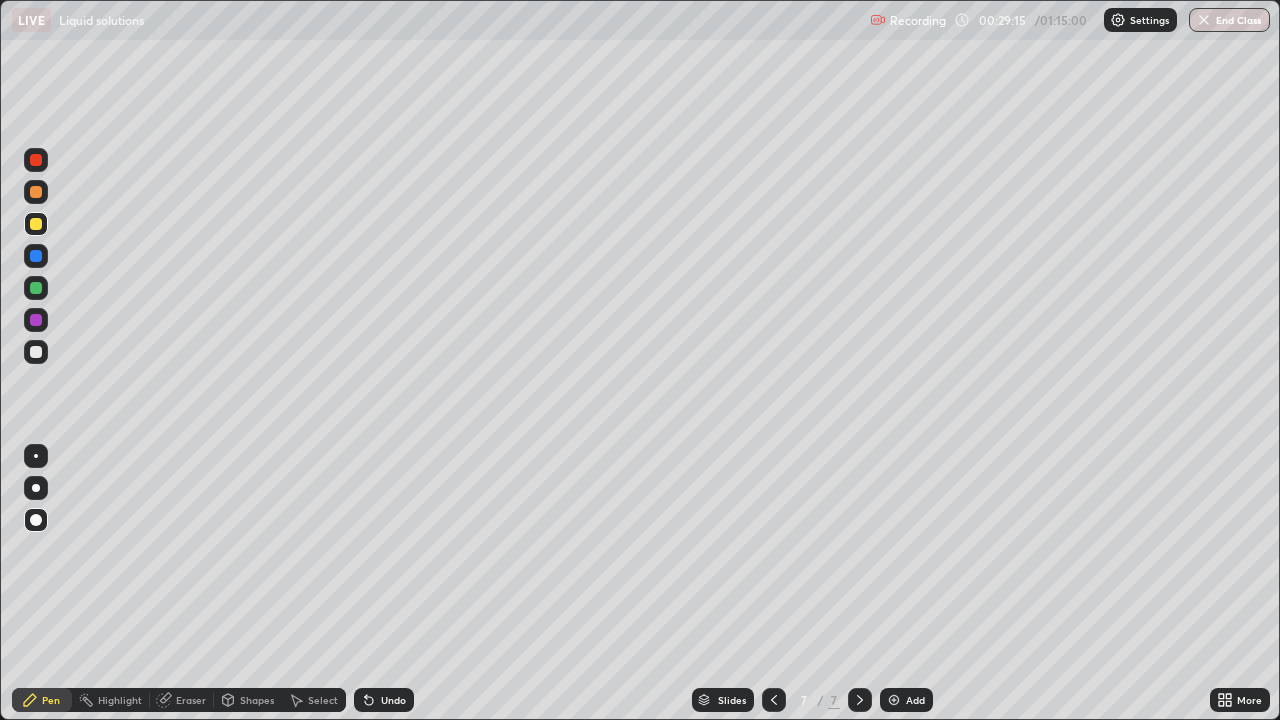 click on "Undo" at bounding box center [393, 700] 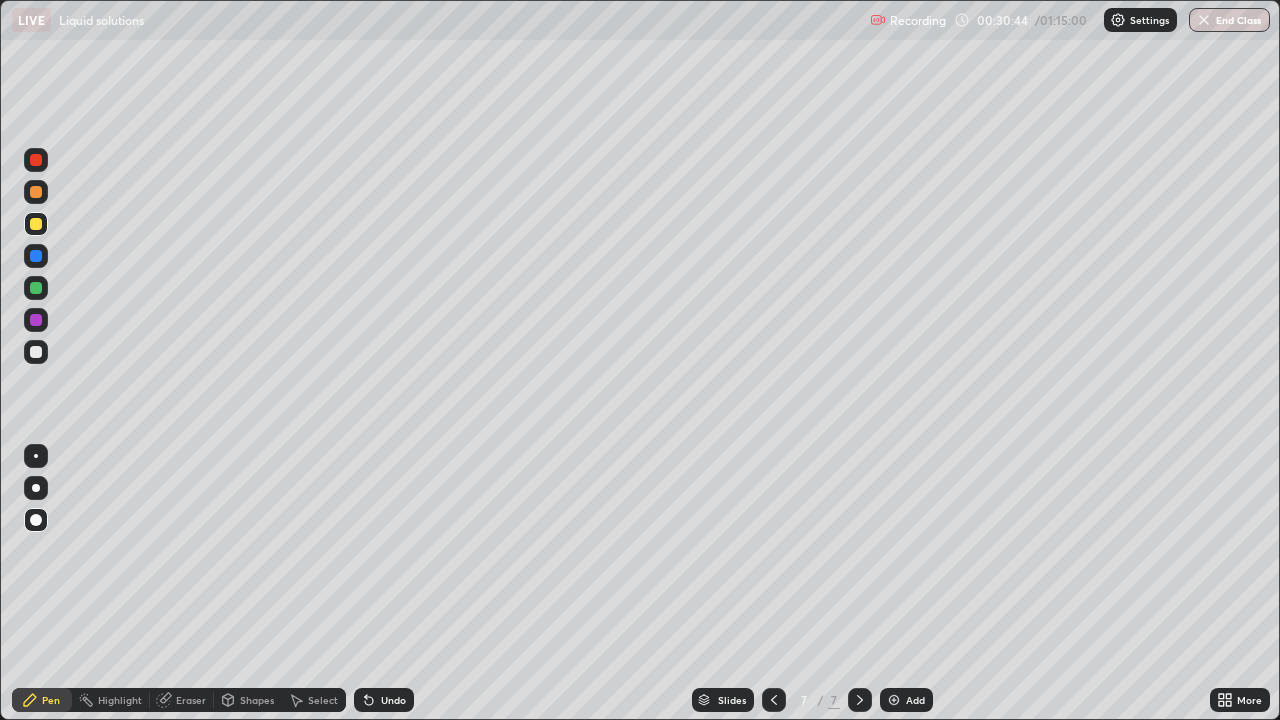 click at bounding box center [894, 700] 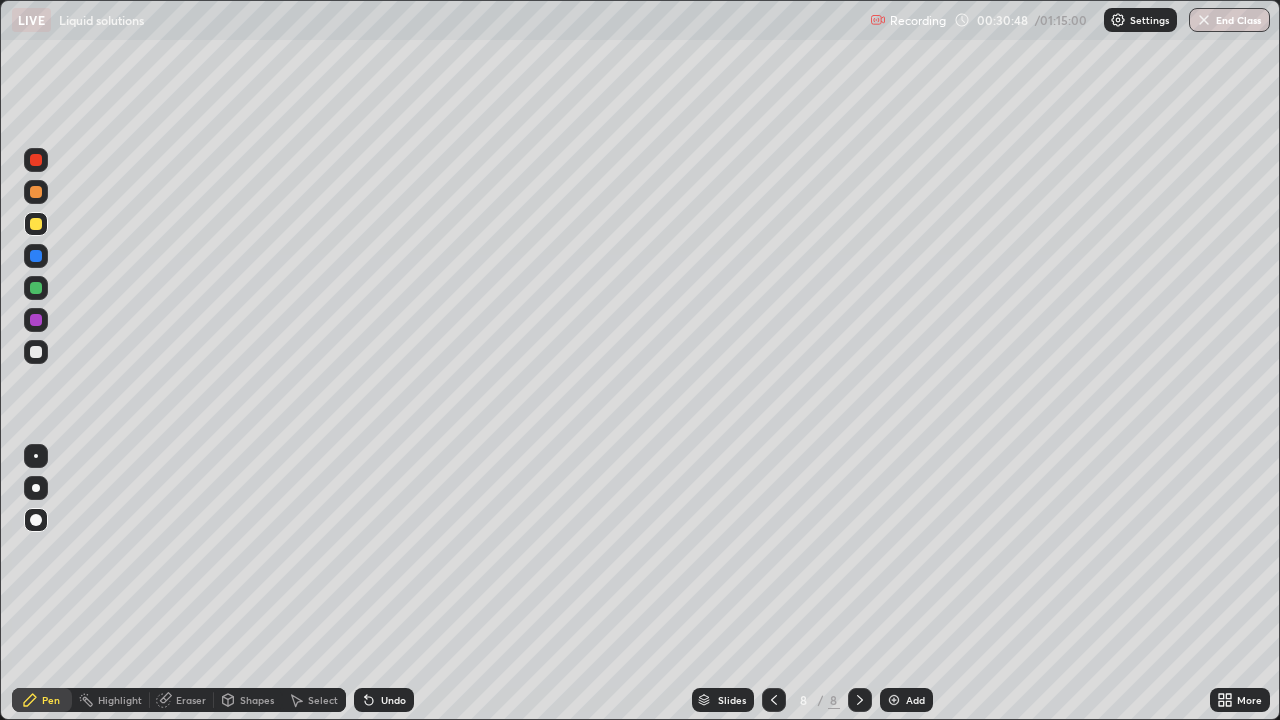 click at bounding box center (36, 352) 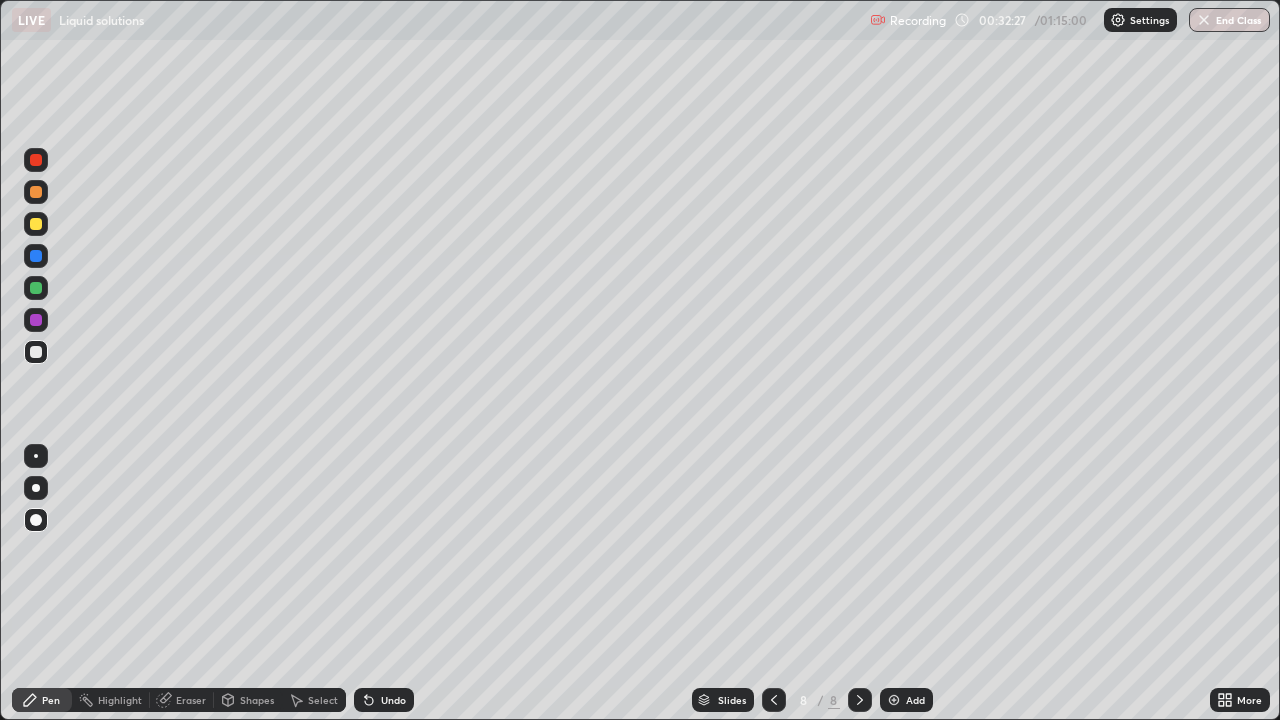 click at bounding box center [36, 320] 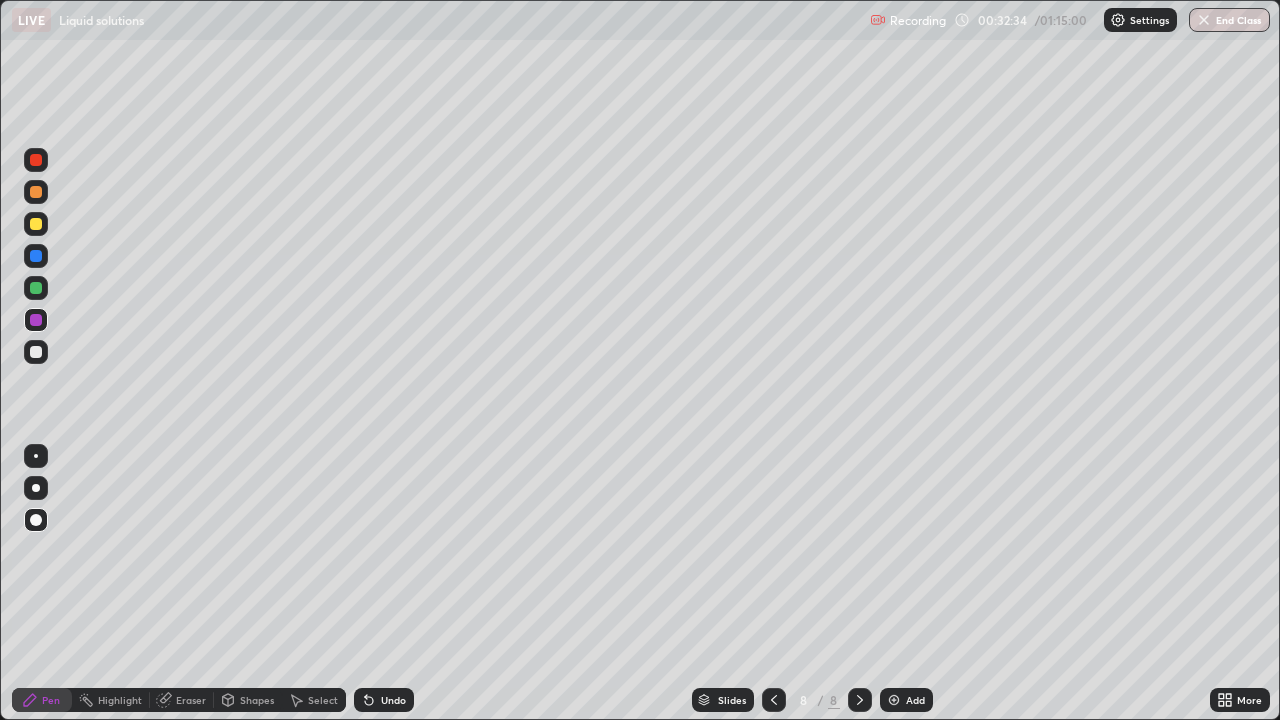 click at bounding box center [36, 352] 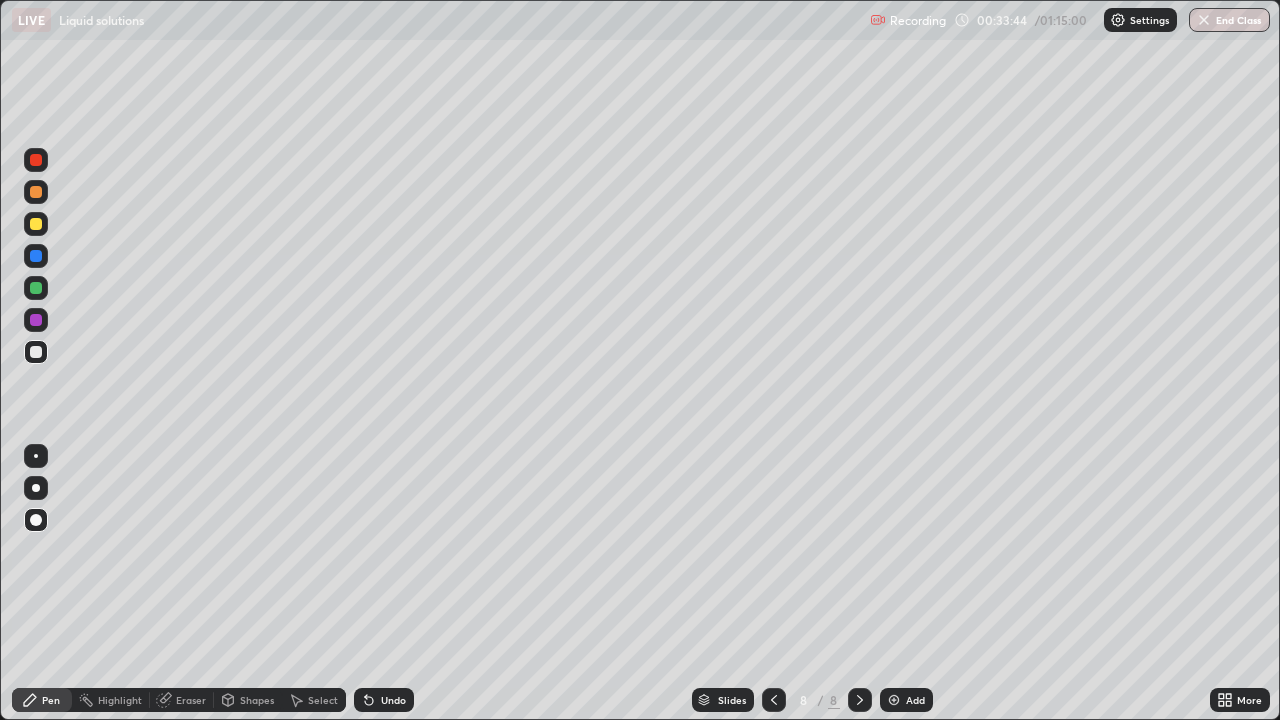 click at bounding box center [894, 700] 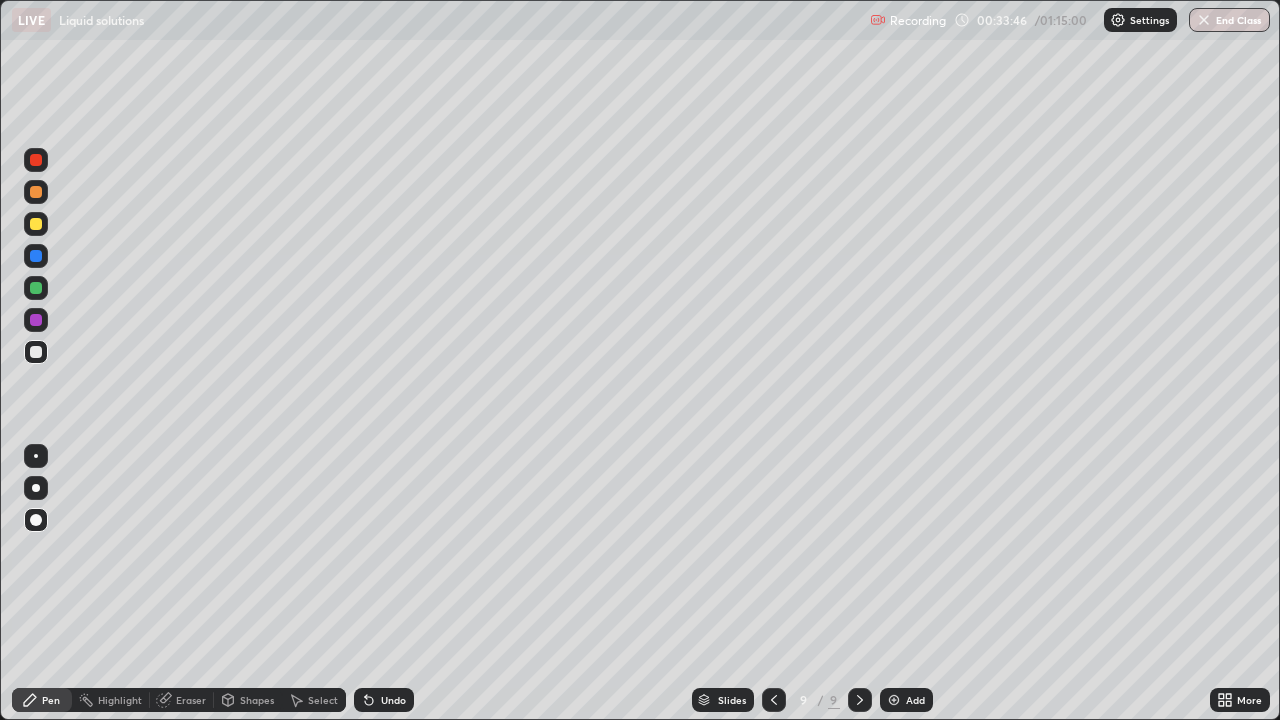 click at bounding box center (36, 224) 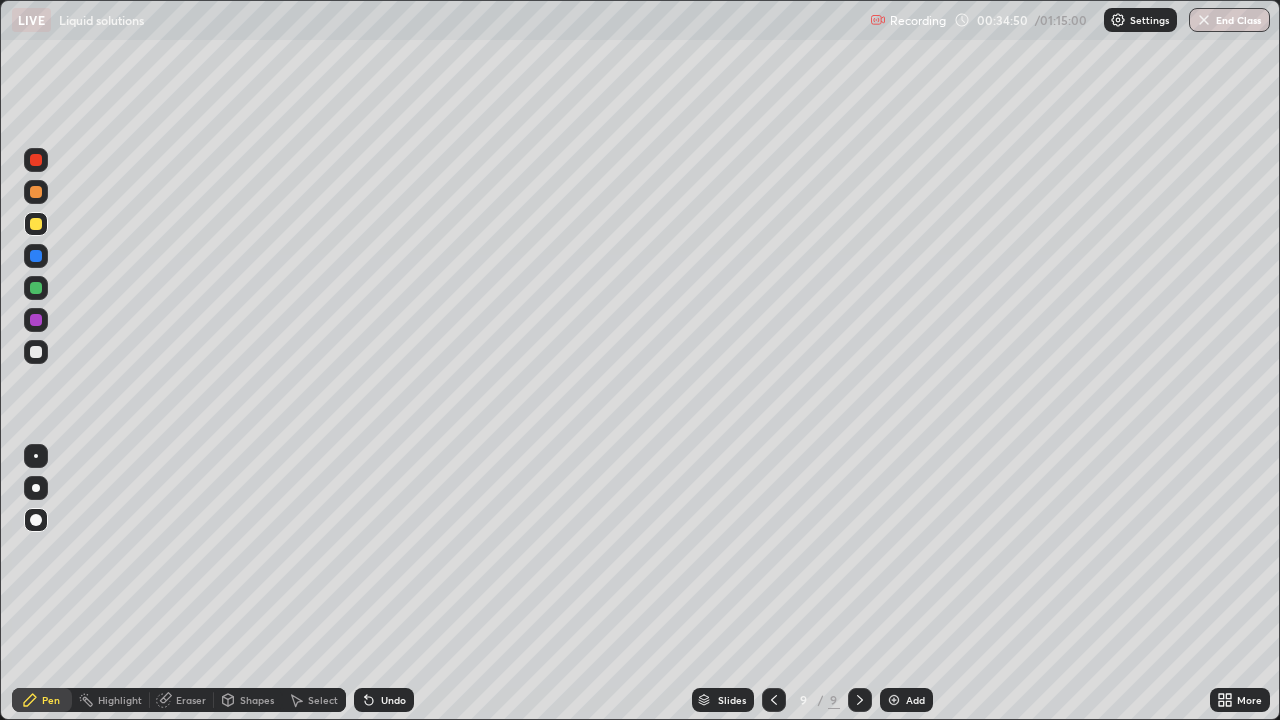 click on "Undo" at bounding box center [384, 700] 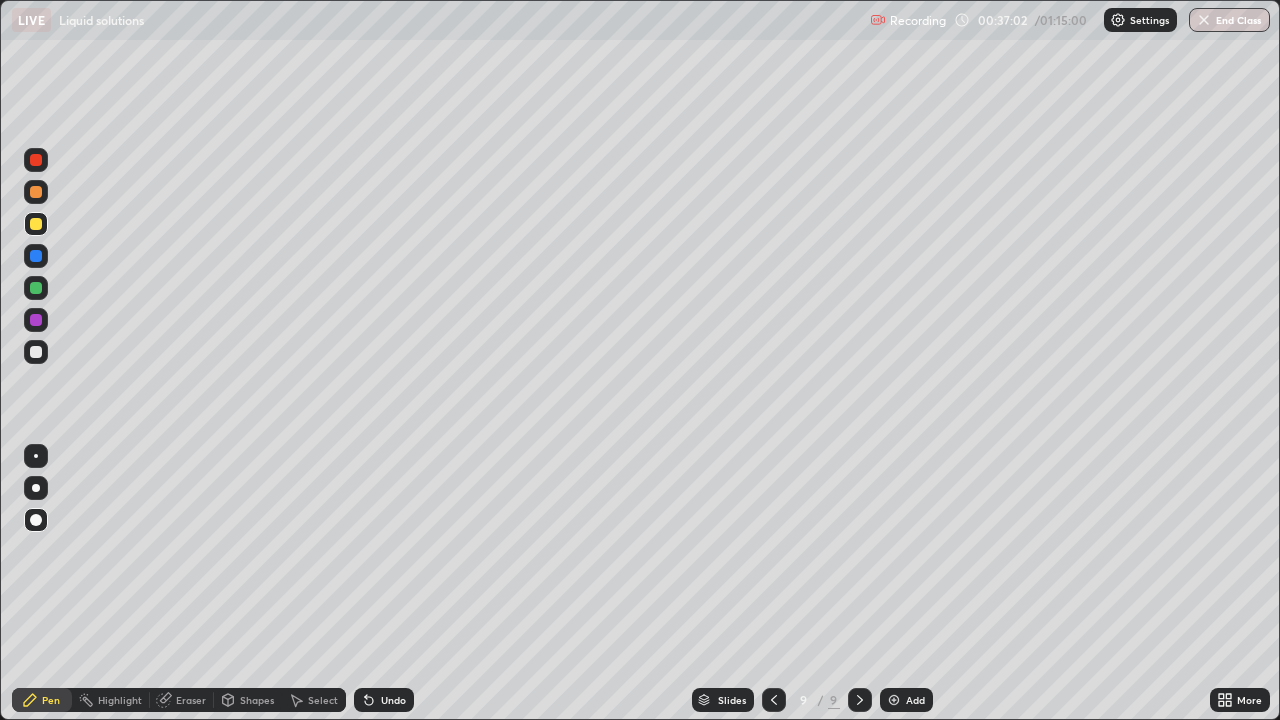 click at bounding box center [36, 352] 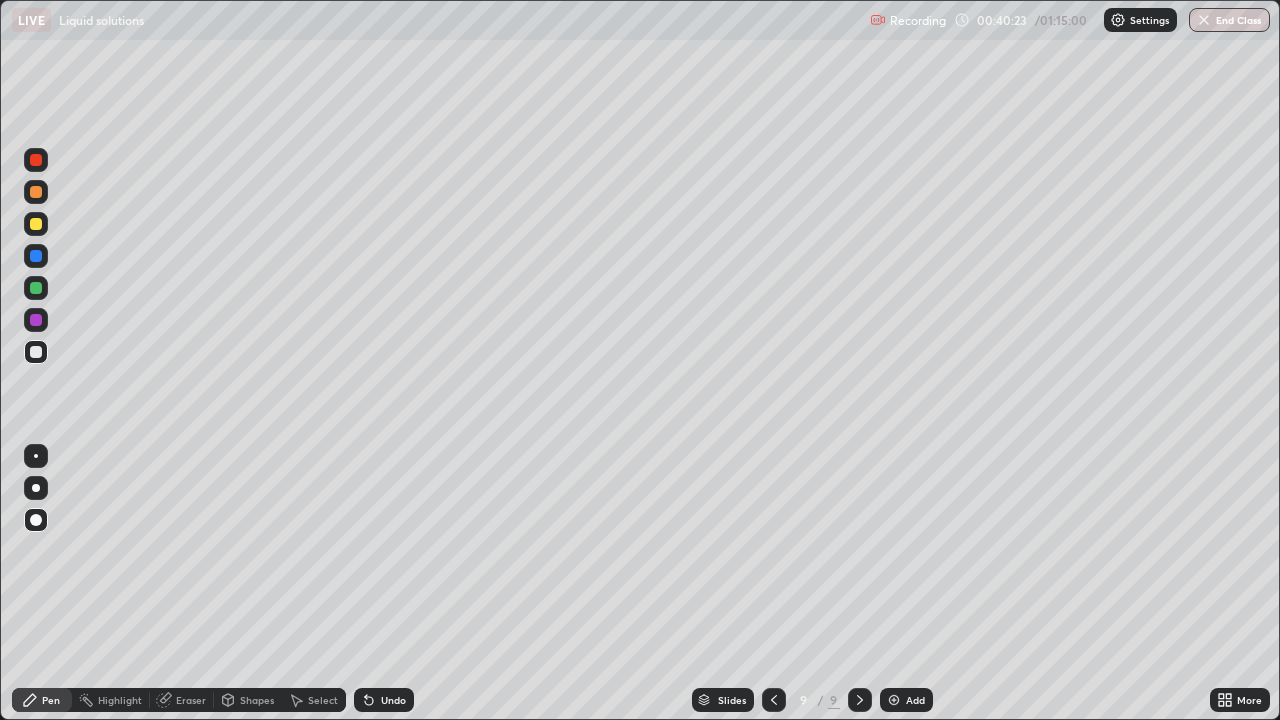 click at bounding box center [894, 700] 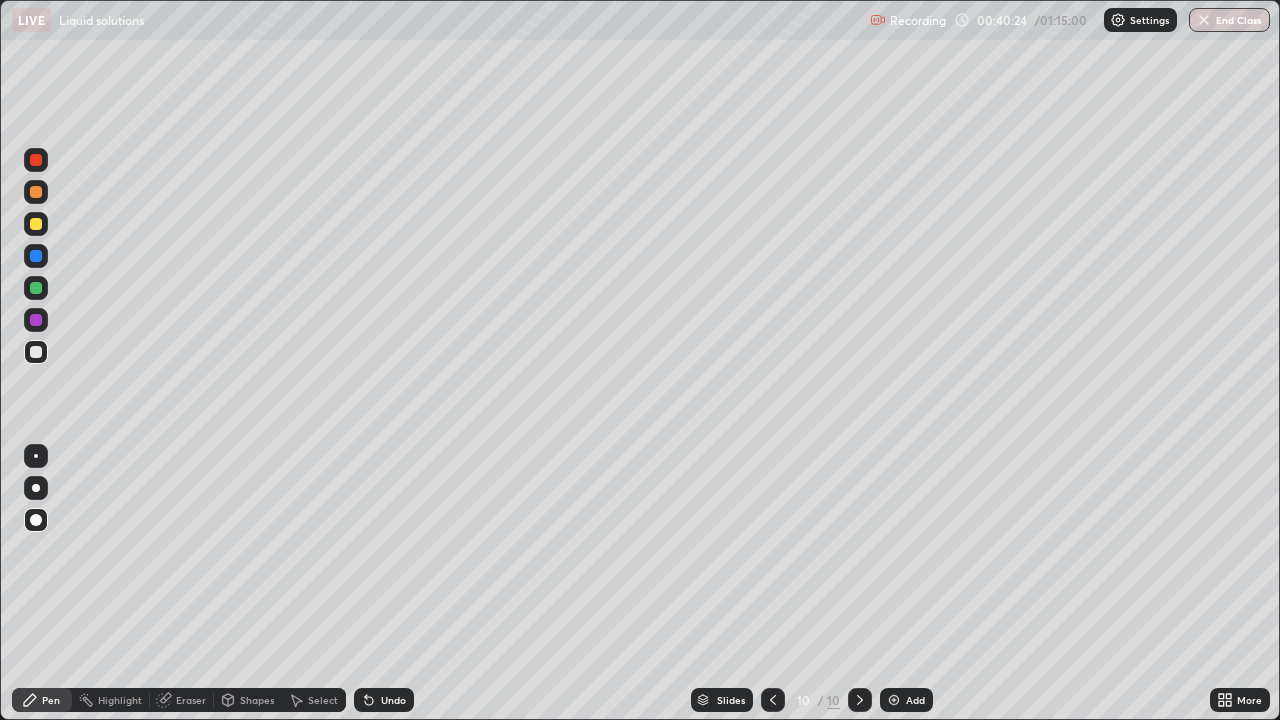click at bounding box center [36, 224] 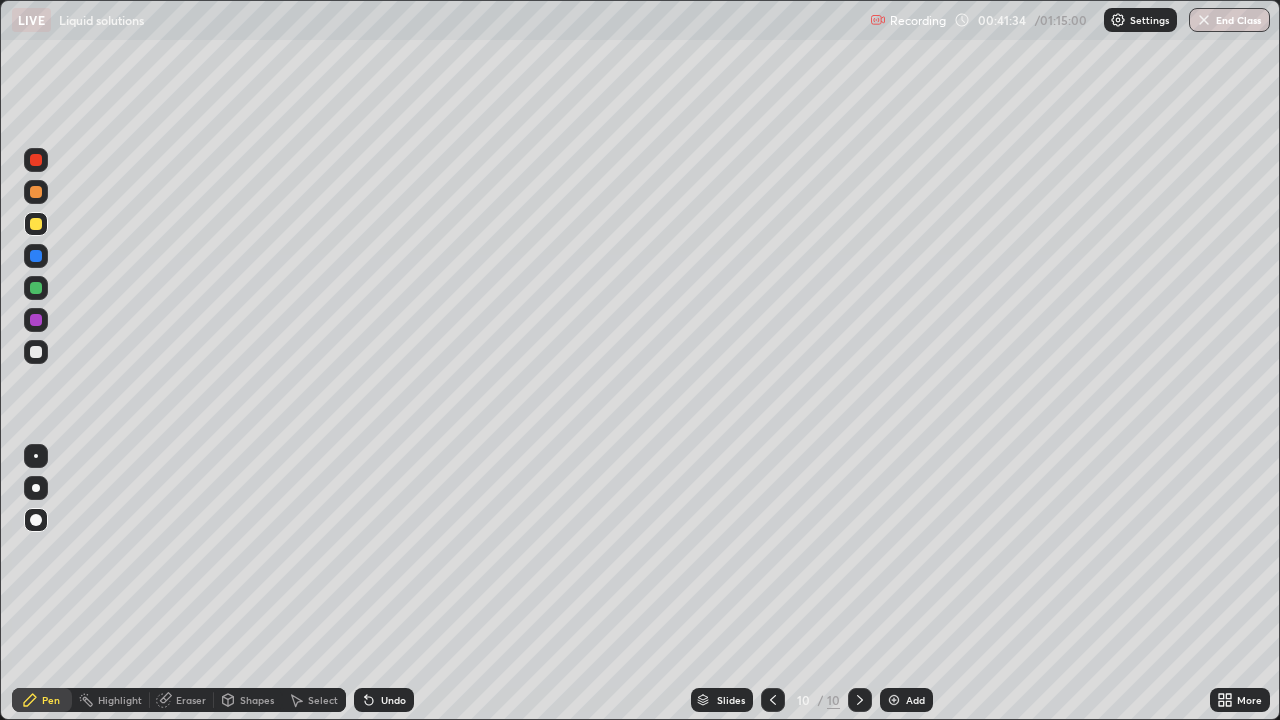 click at bounding box center [36, 288] 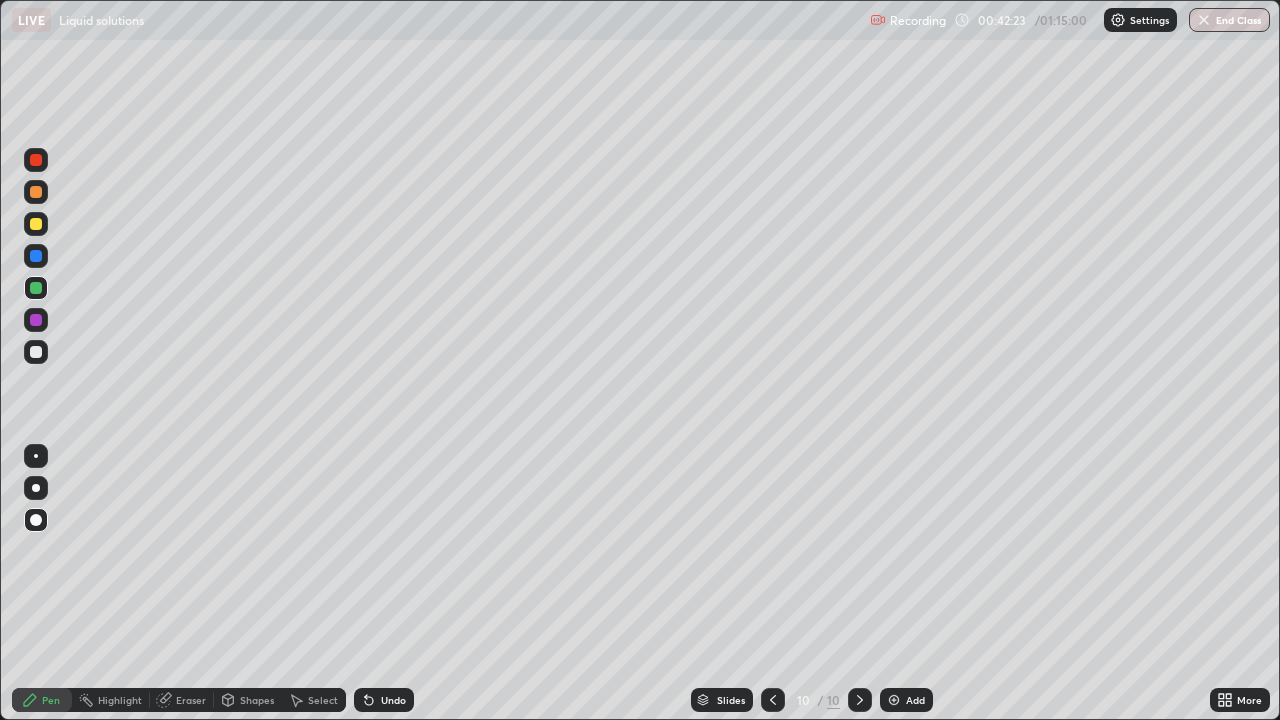 click on "Undo" at bounding box center [393, 700] 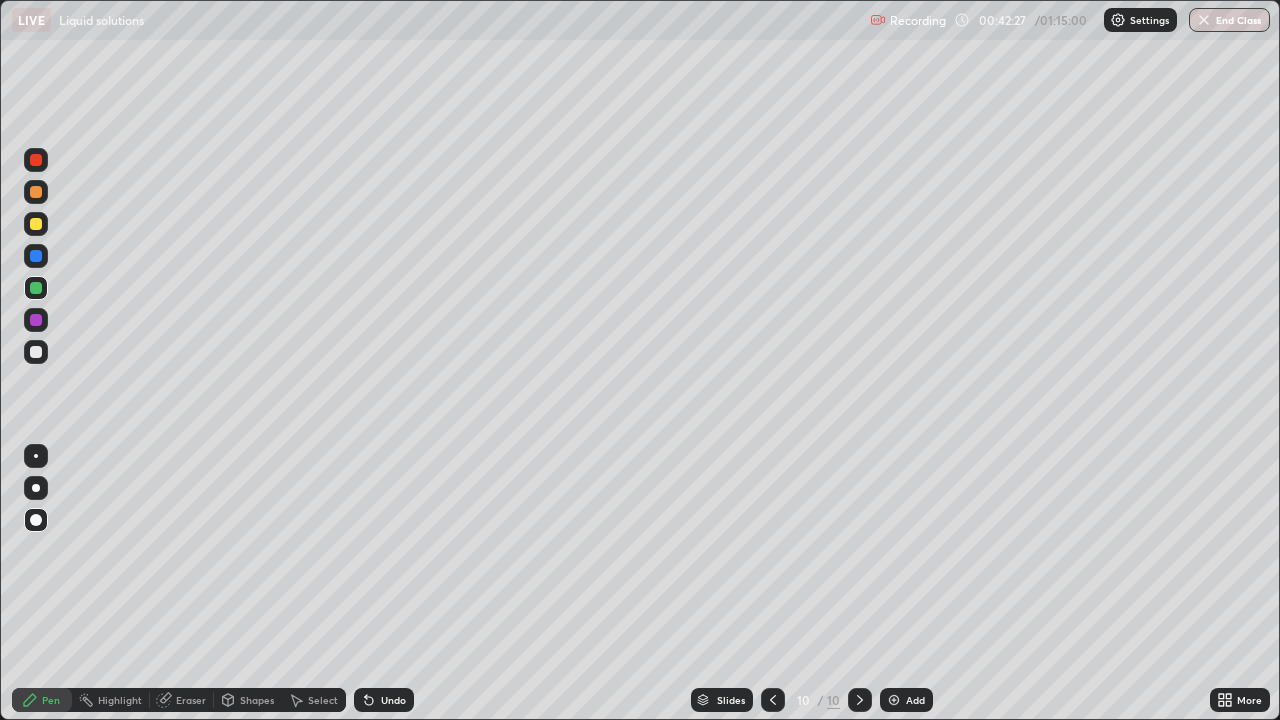 click on "Undo" at bounding box center (384, 700) 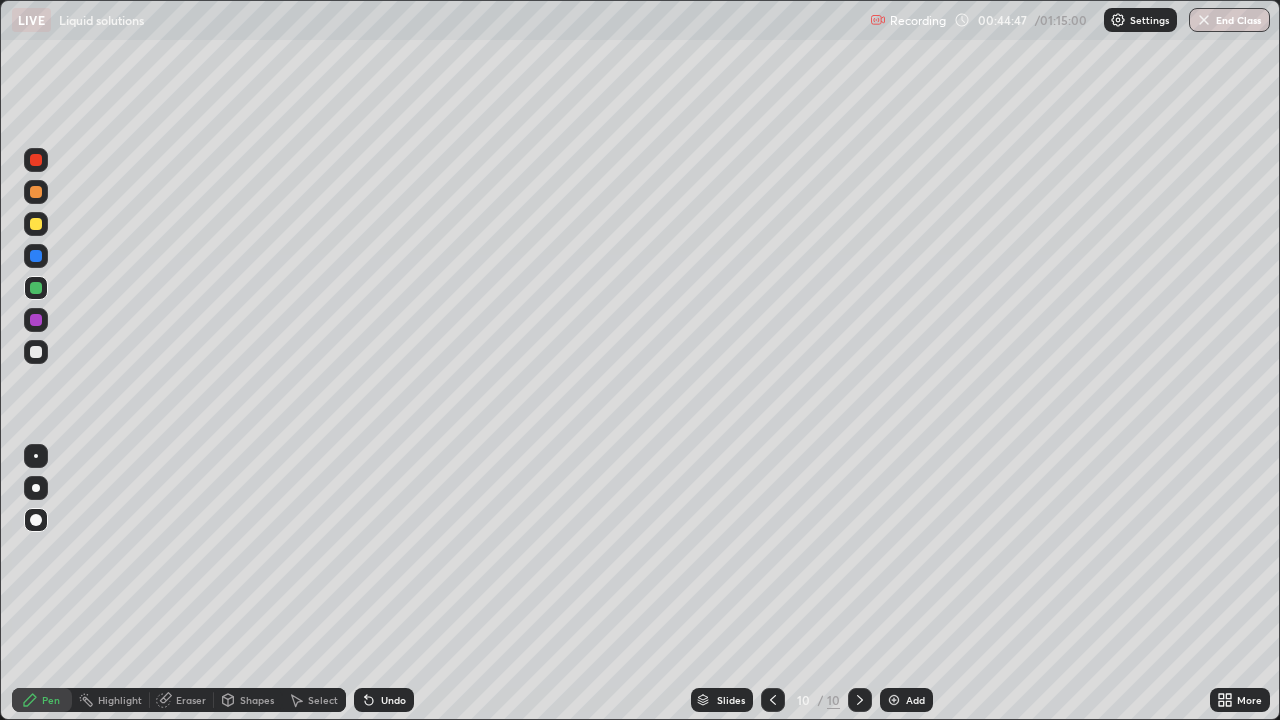 click at bounding box center [894, 700] 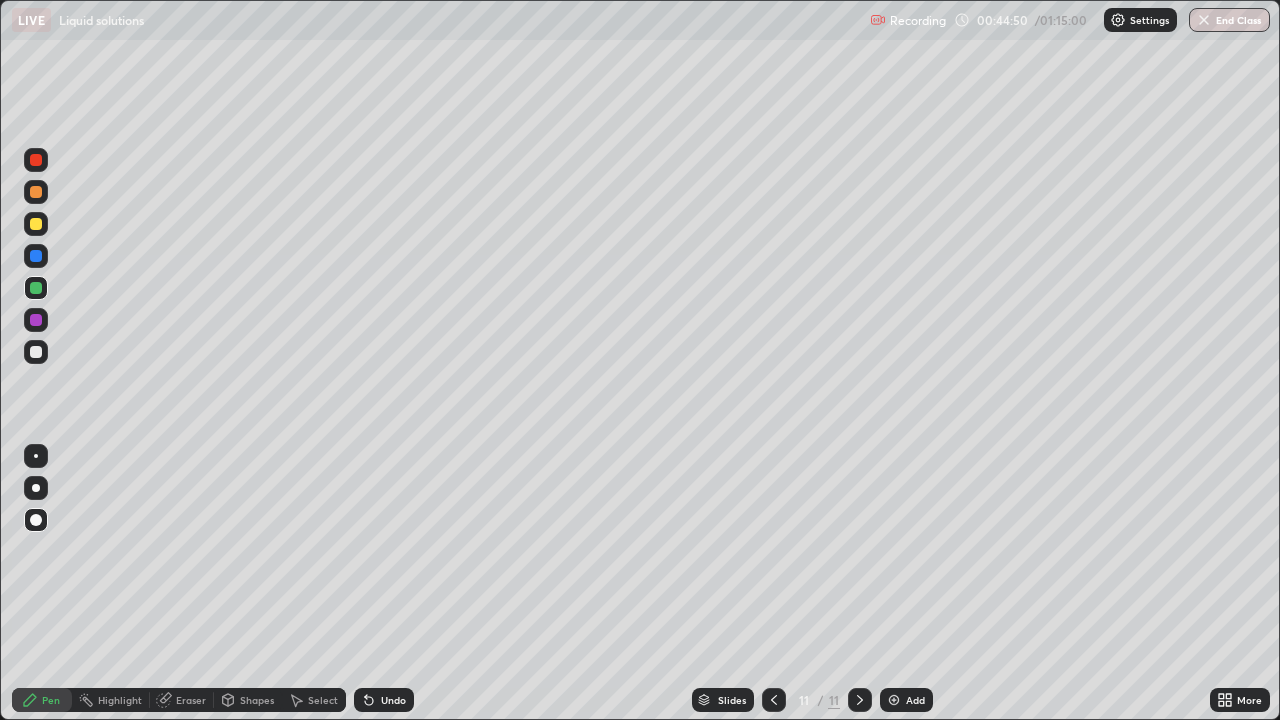 click at bounding box center [36, 224] 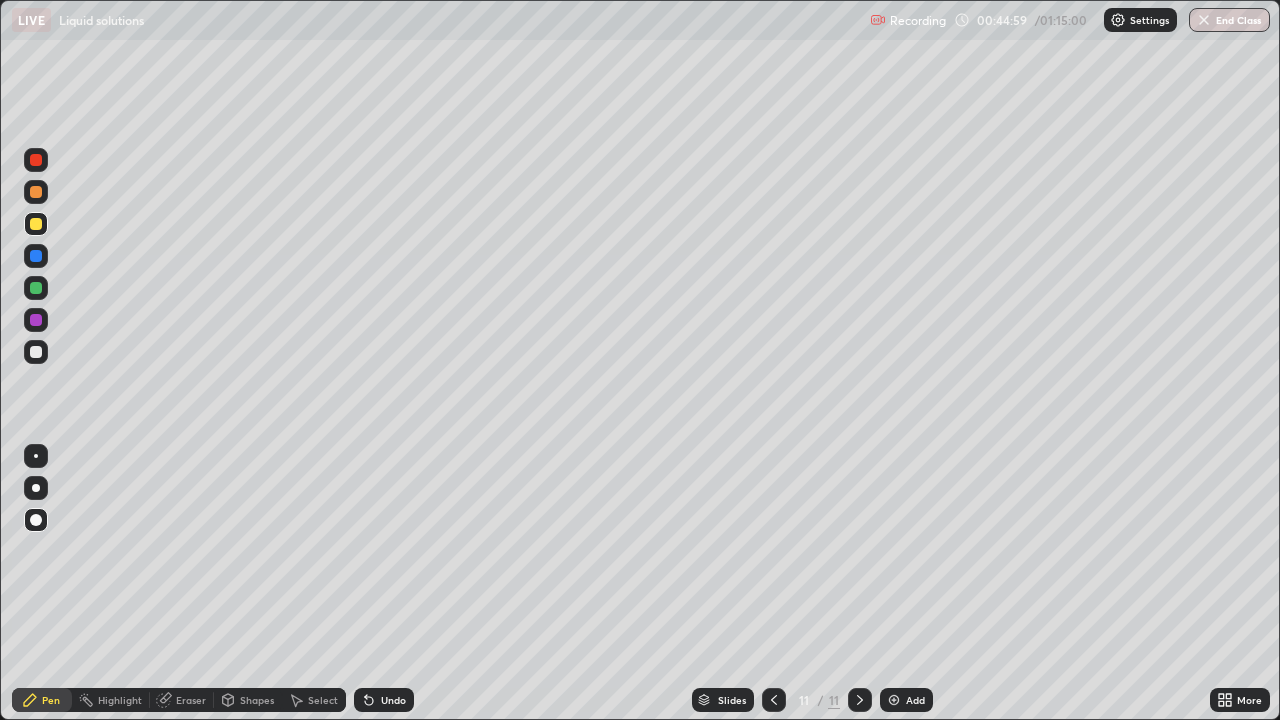click on "Undo" at bounding box center [384, 700] 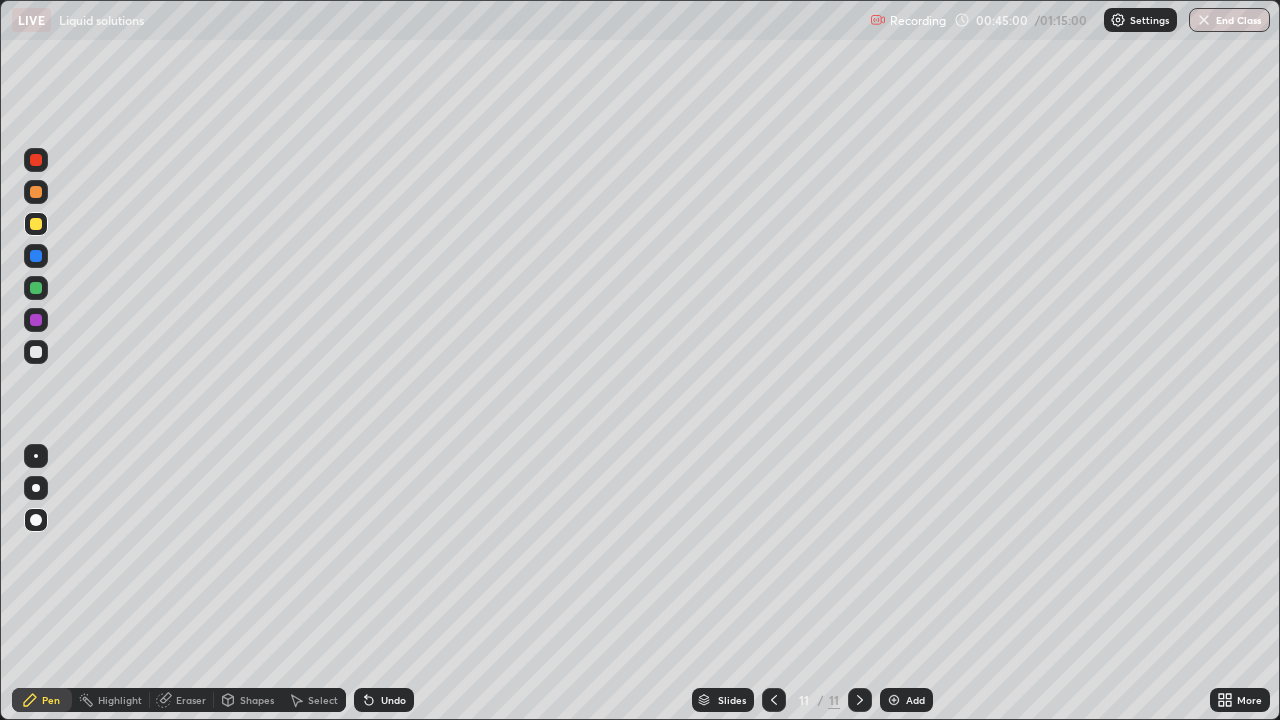 click 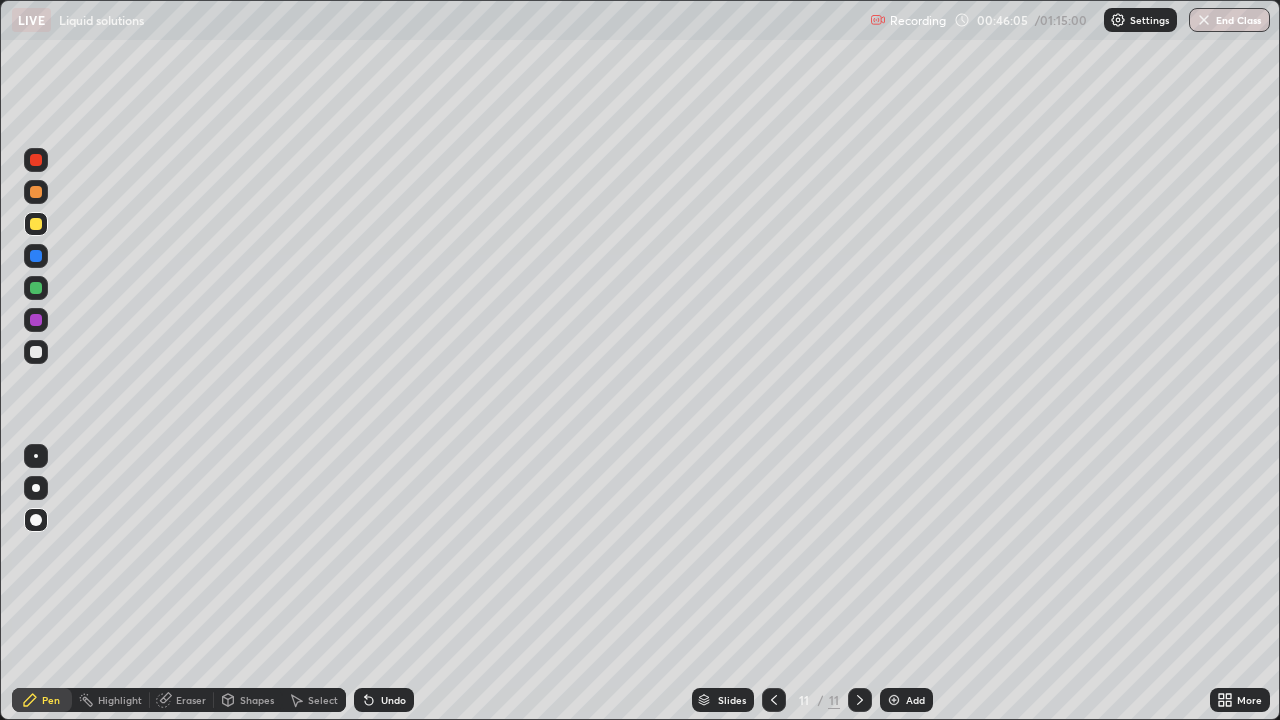 click at bounding box center [36, 352] 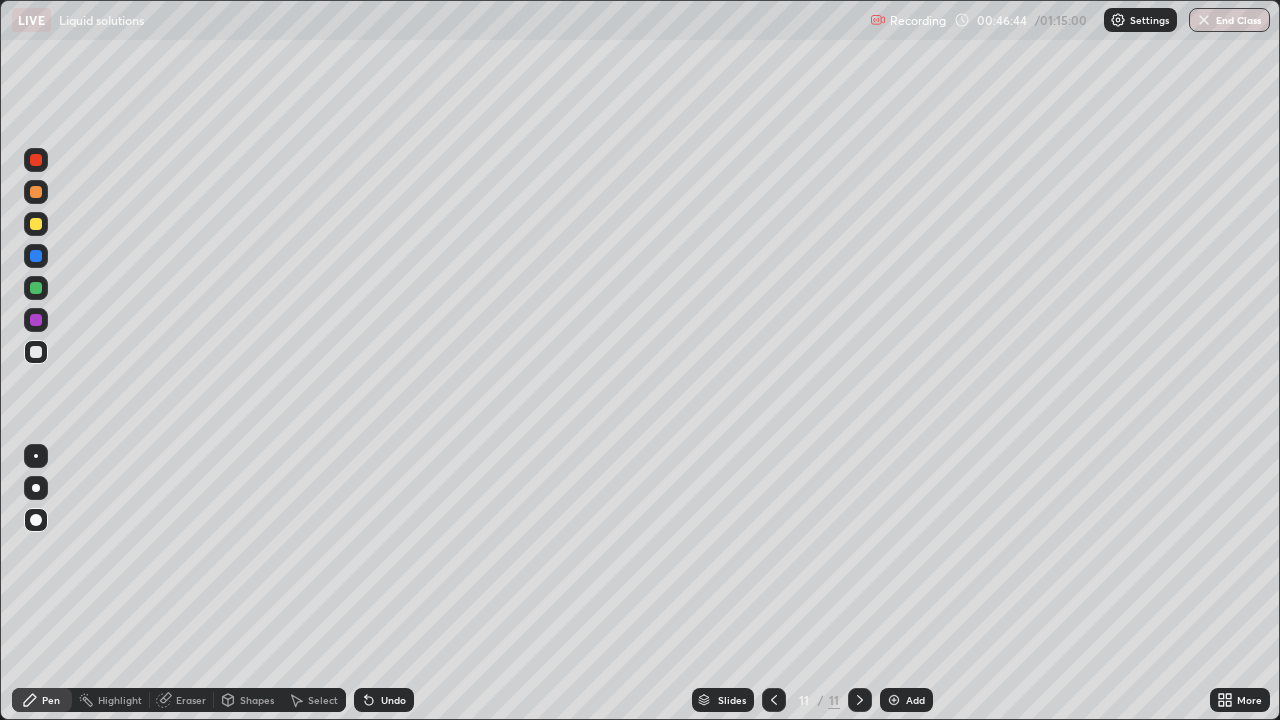 click at bounding box center [36, 288] 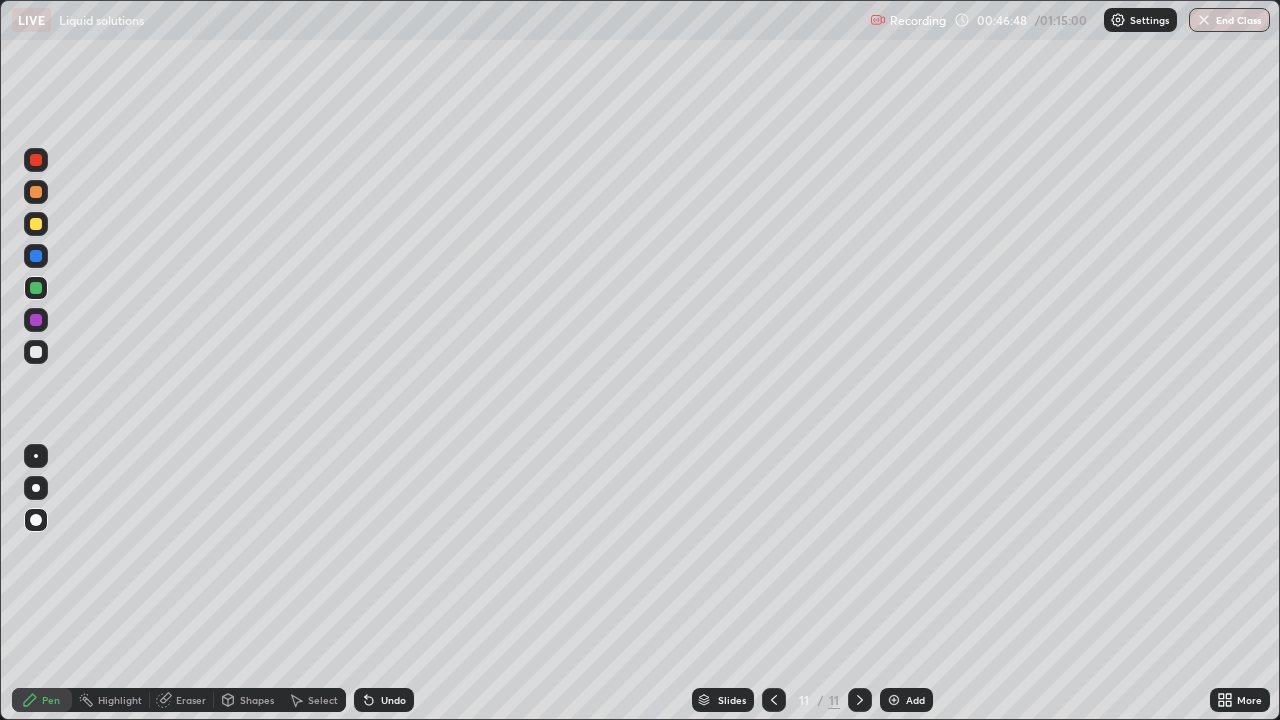 click on "Undo" at bounding box center (393, 700) 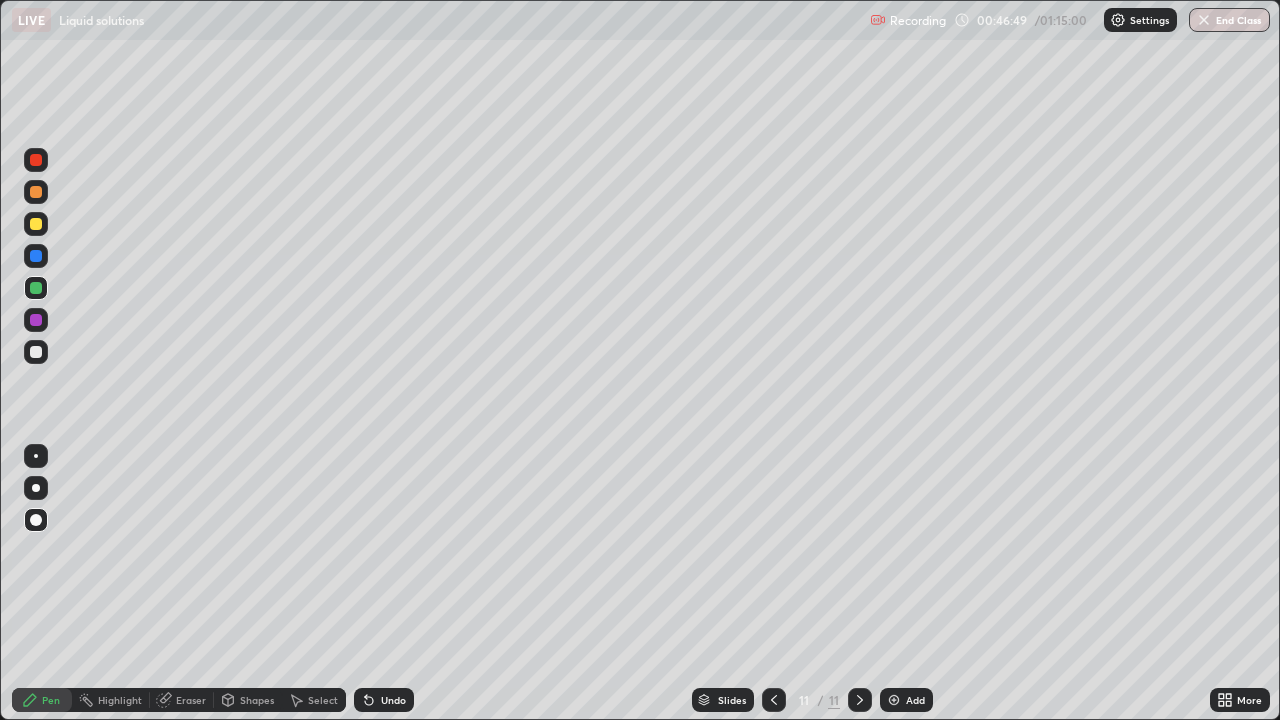 click on "Undo" at bounding box center (393, 700) 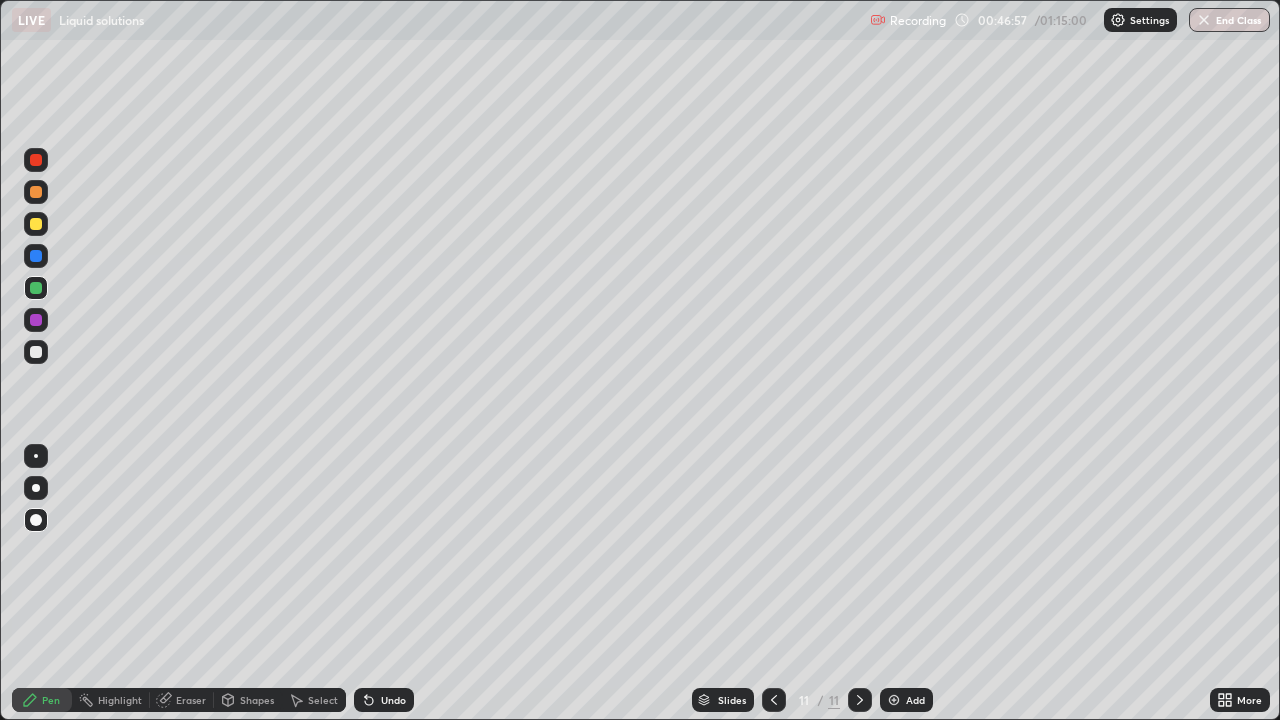 click at bounding box center (36, 160) 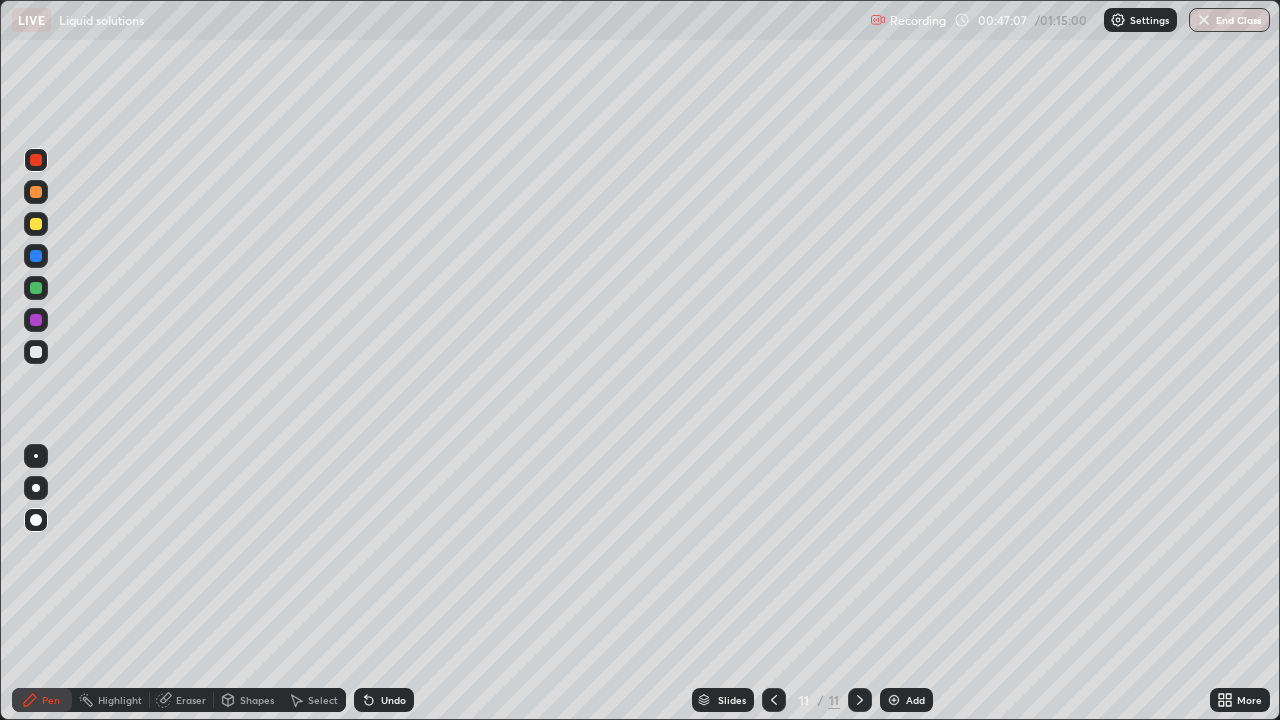 click at bounding box center (36, 352) 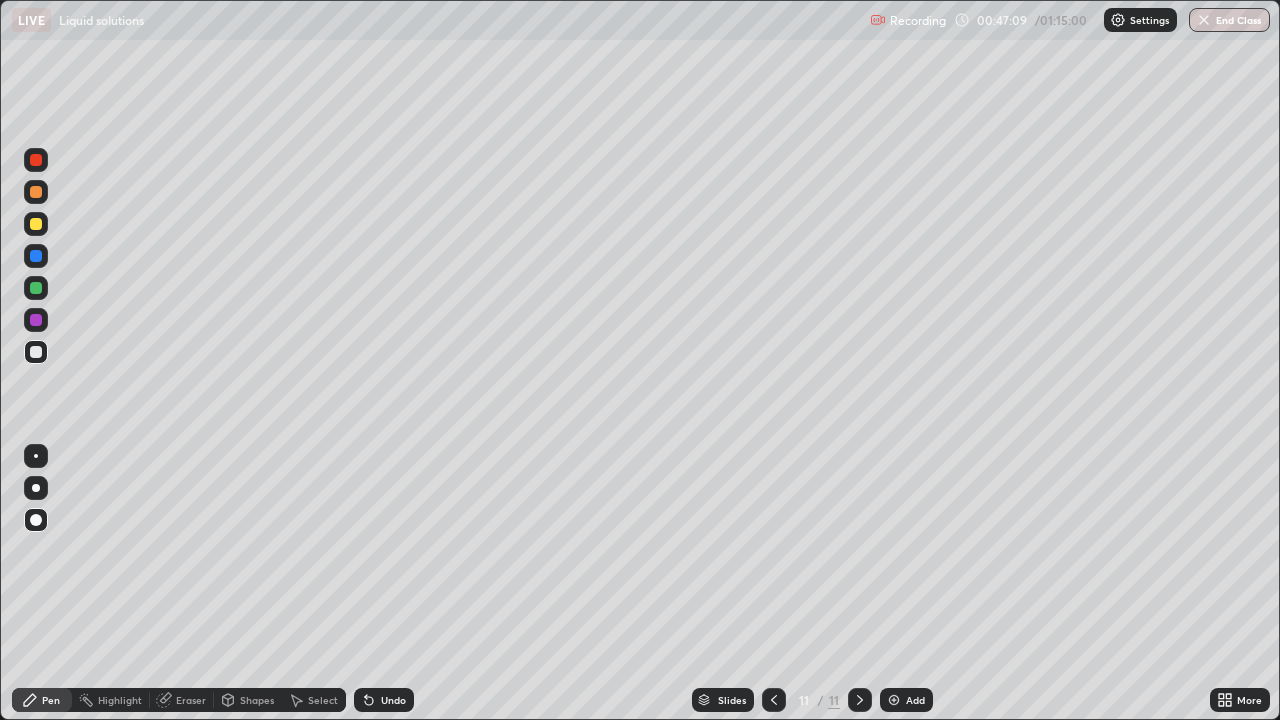 click at bounding box center [36, 256] 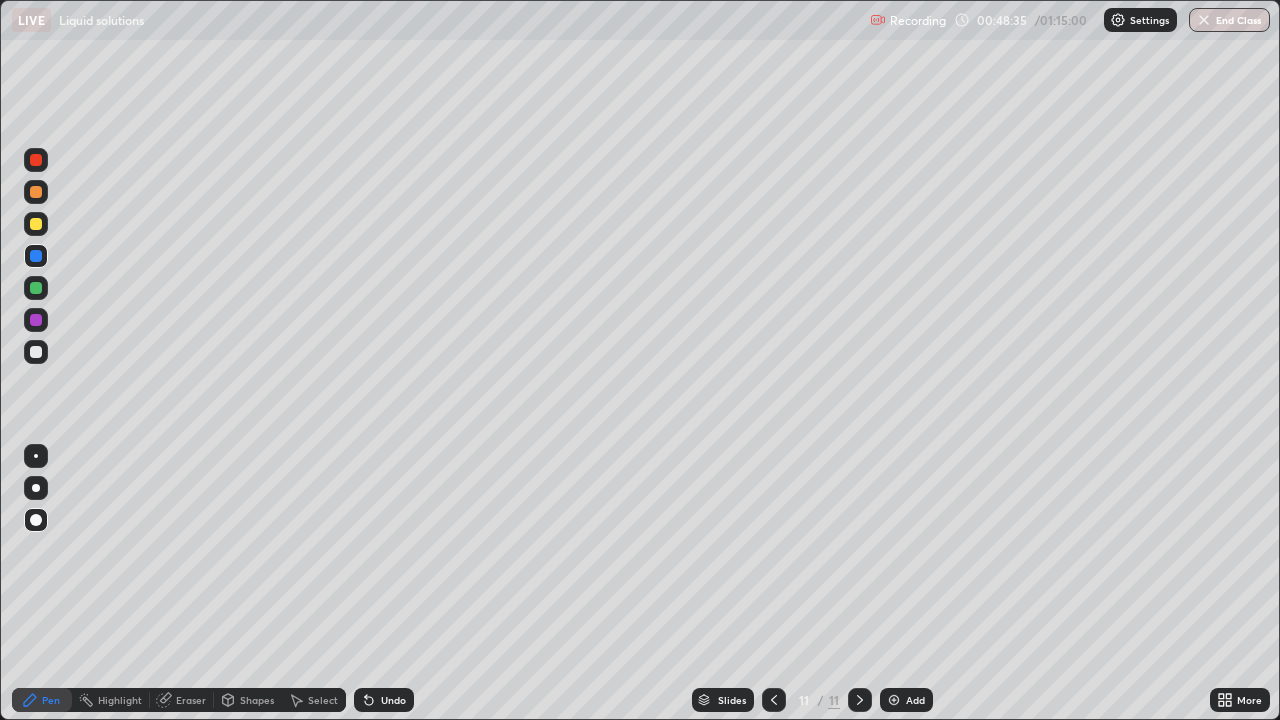 click at bounding box center [36, 224] 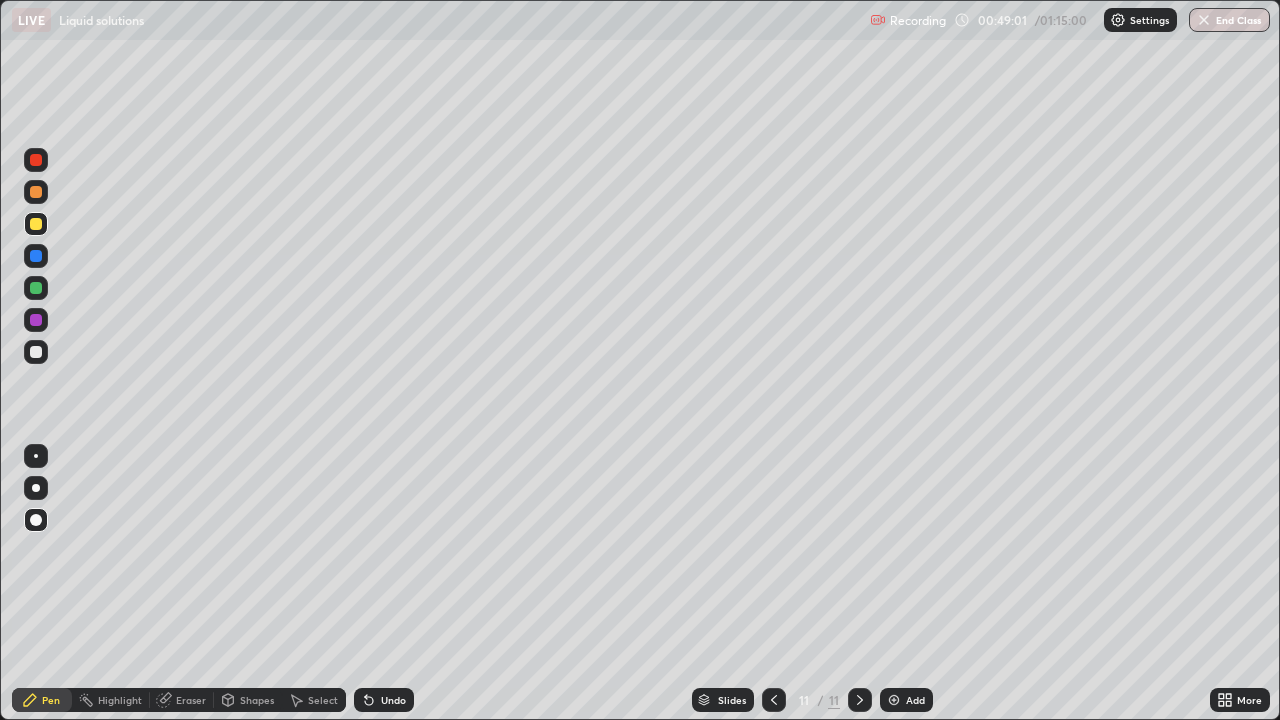 click on "Undo" at bounding box center (384, 700) 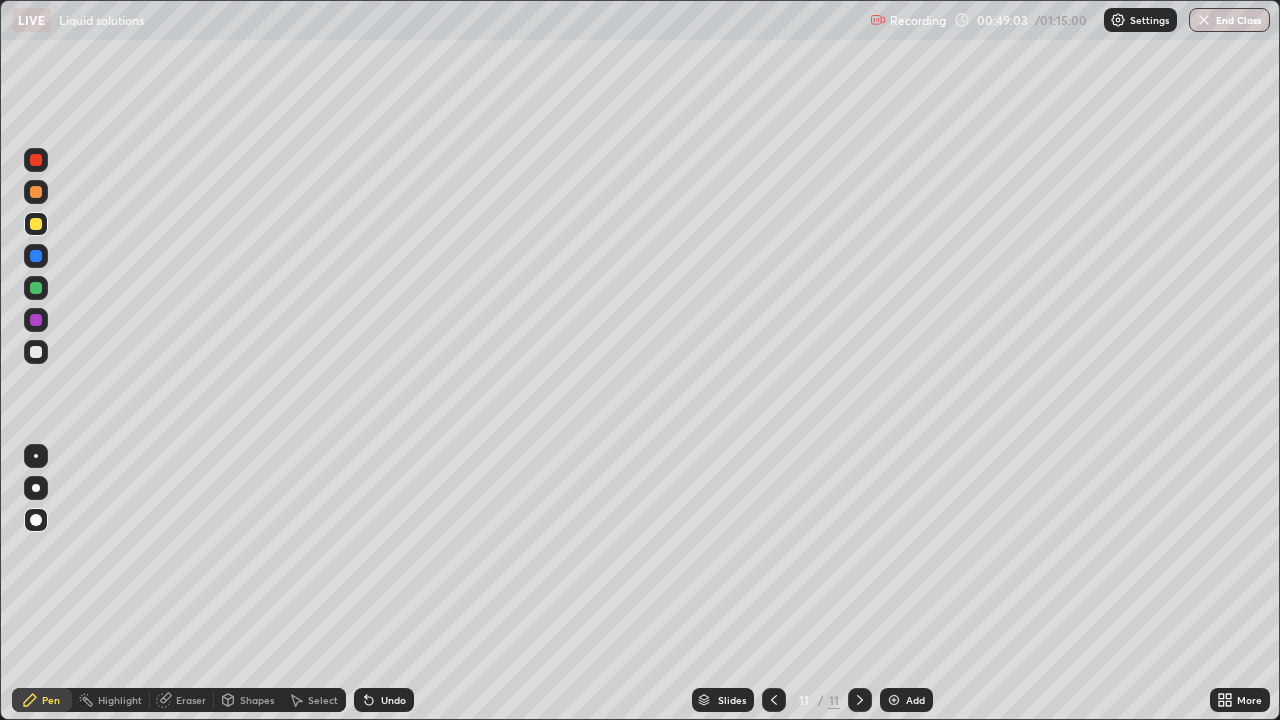 click at bounding box center (36, 160) 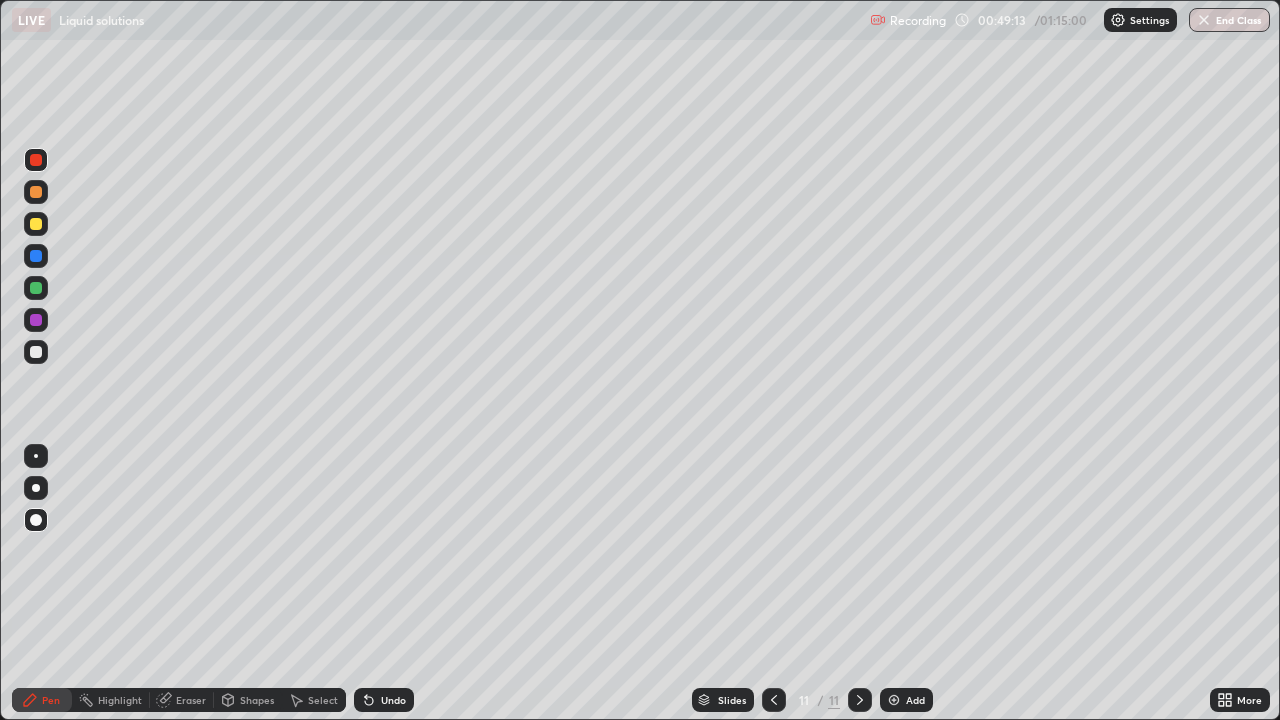 click at bounding box center (36, 224) 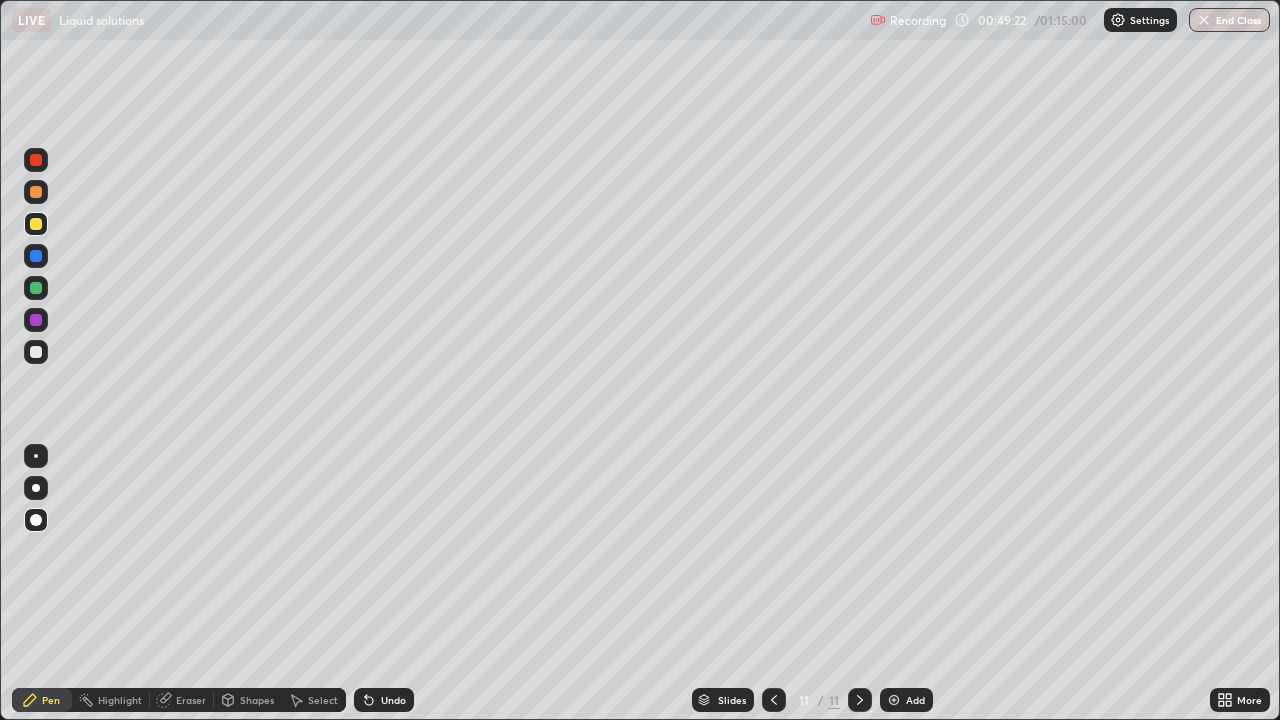 click on "Undo" at bounding box center (393, 700) 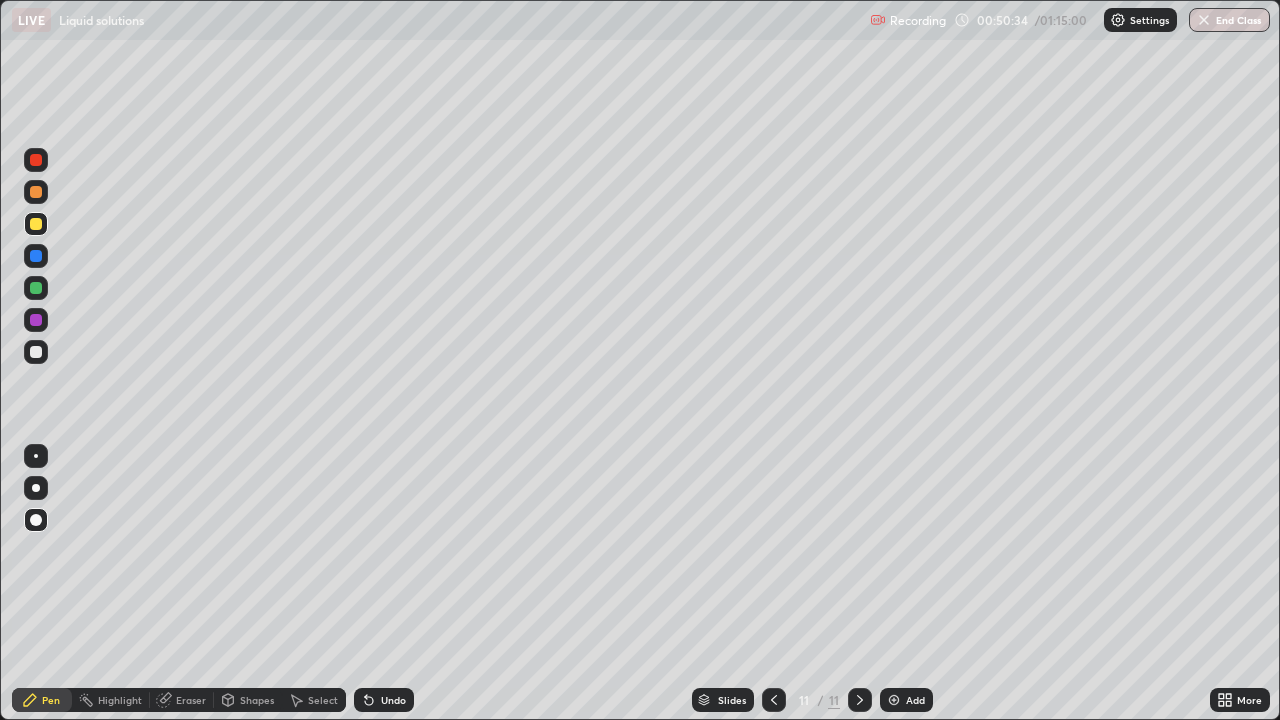 click at bounding box center (36, 160) 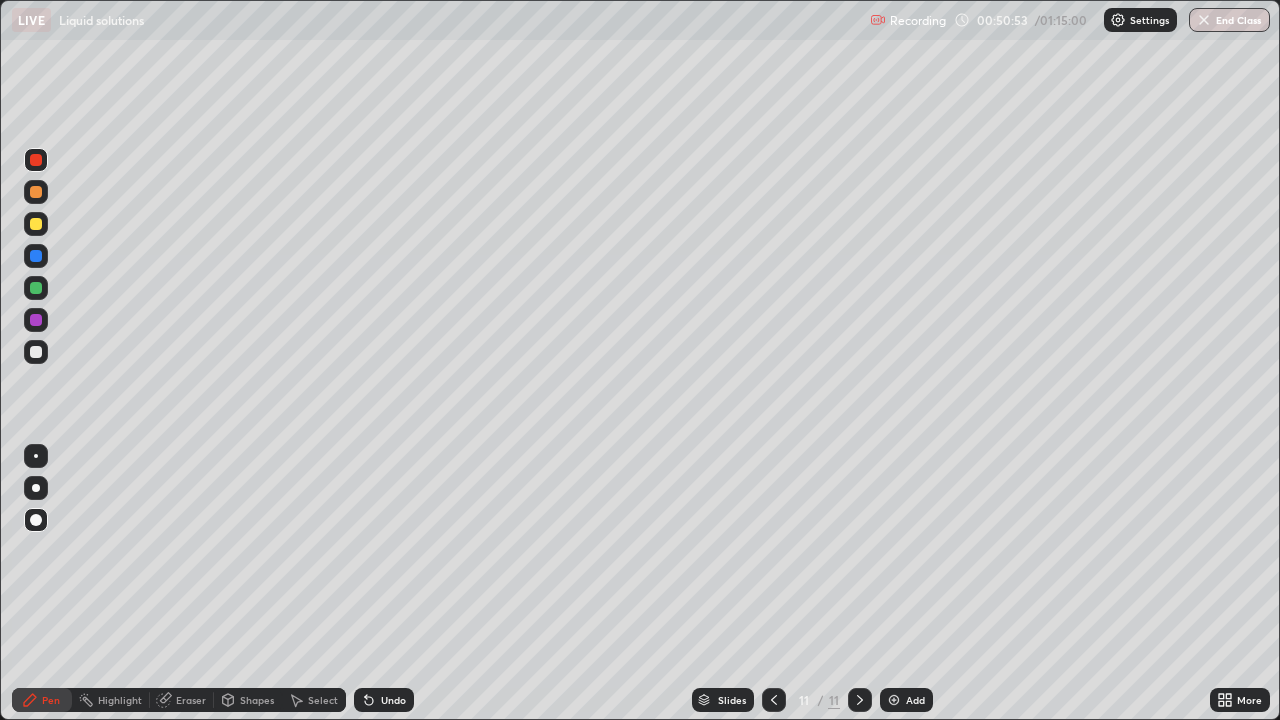 click on "Undo" at bounding box center [384, 700] 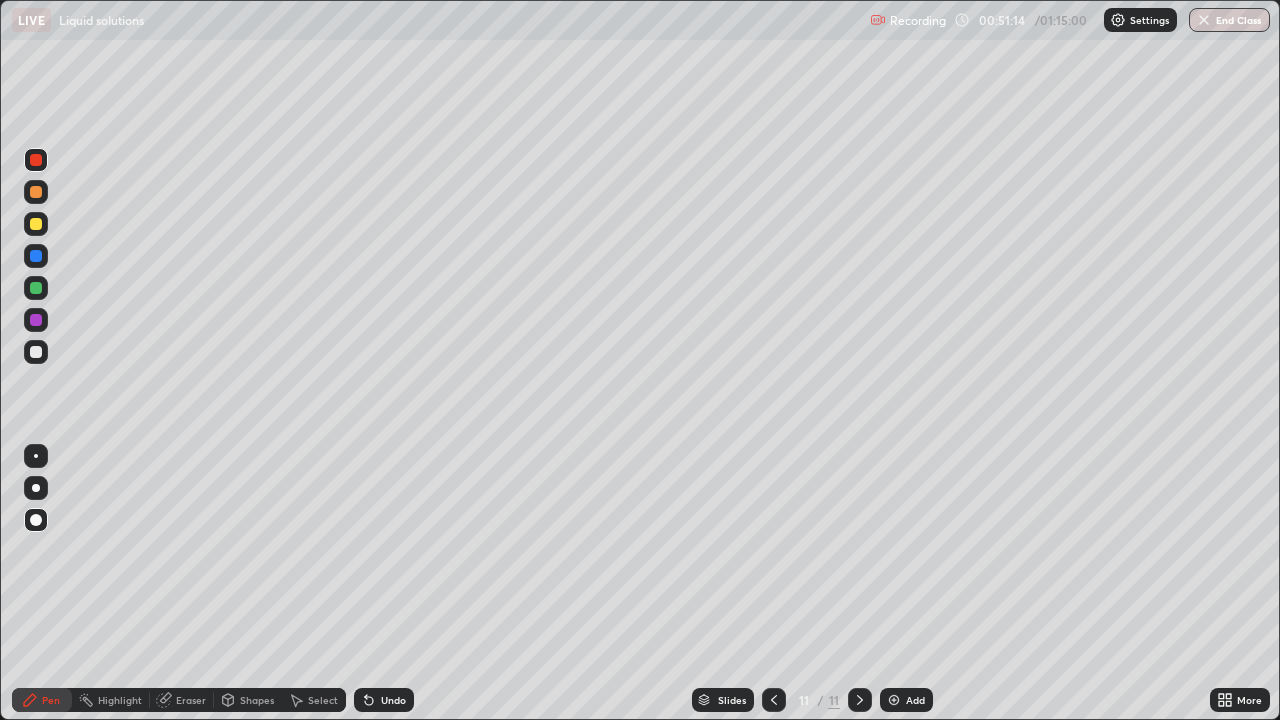 click at bounding box center (36, 224) 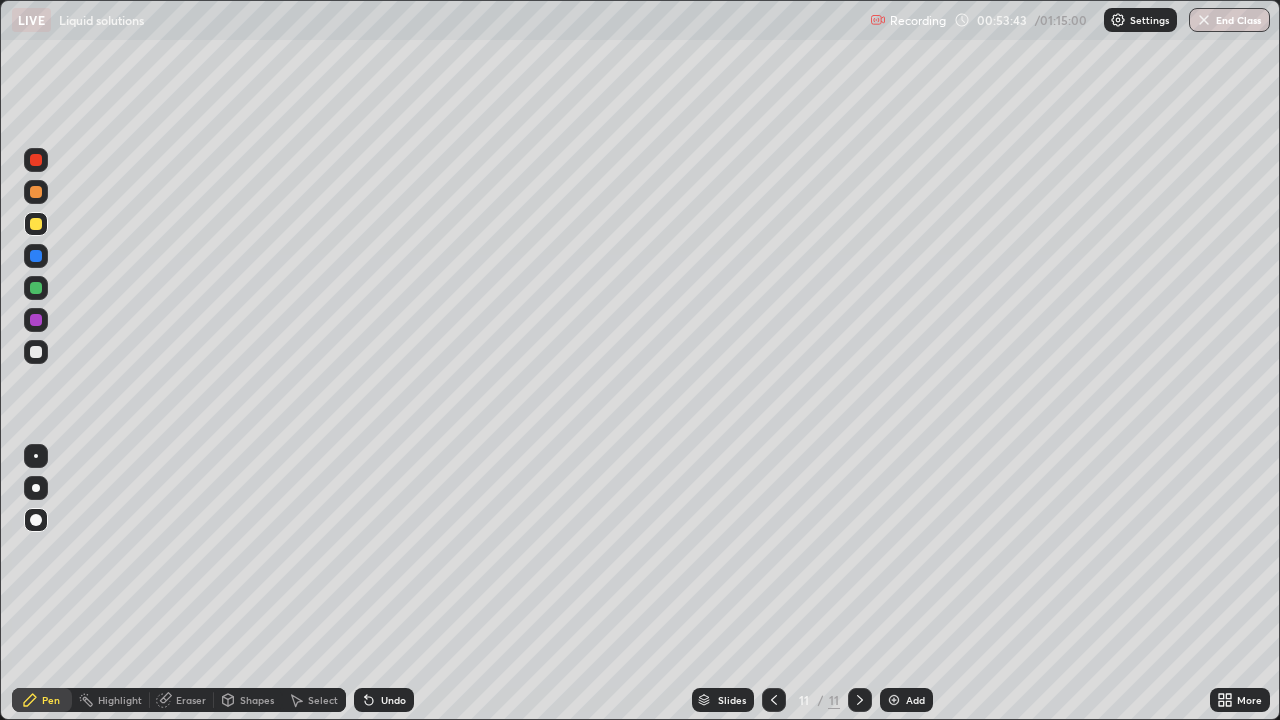 click at bounding box center (894, 700) 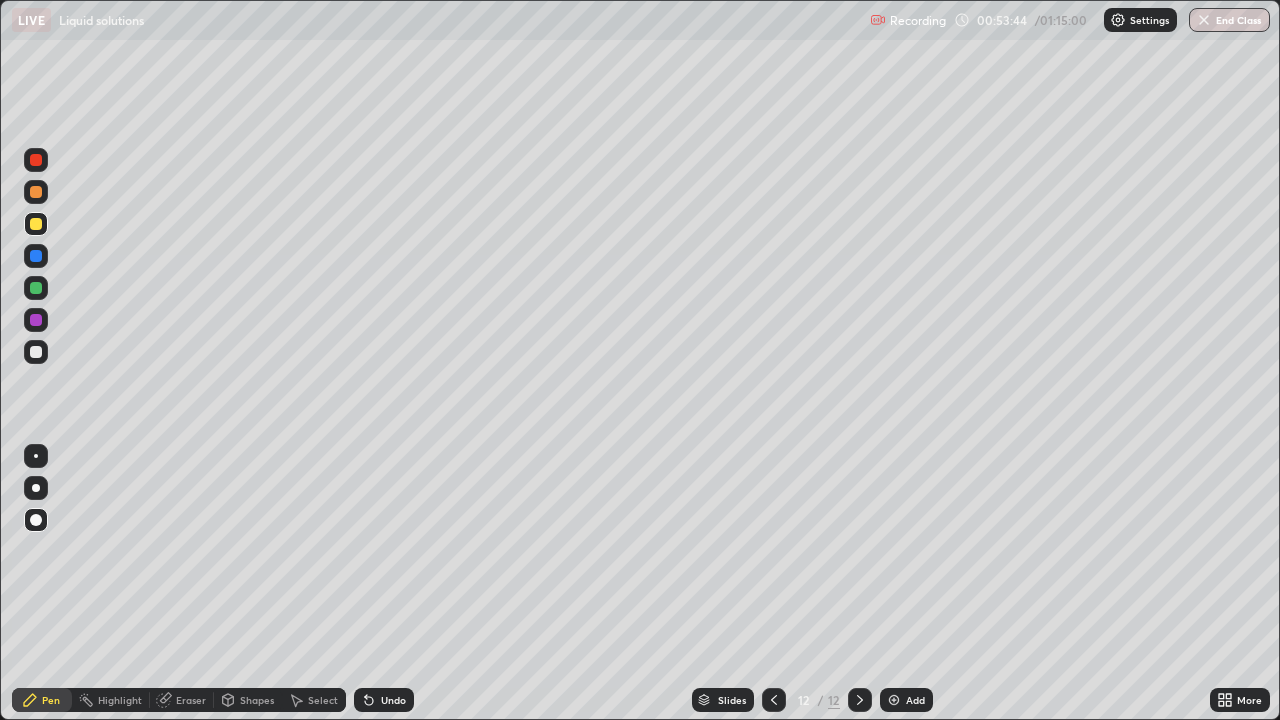 click at bounding box center [36, 352] 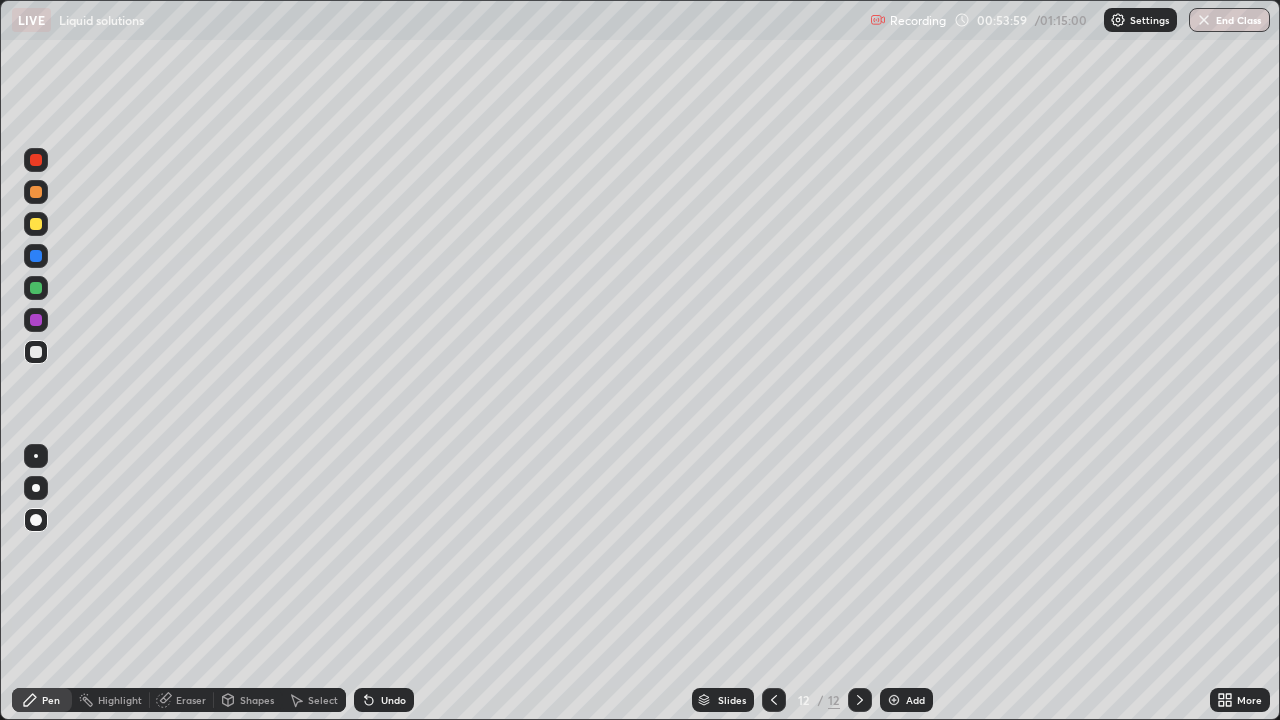 click at bounding box center (36, 224) 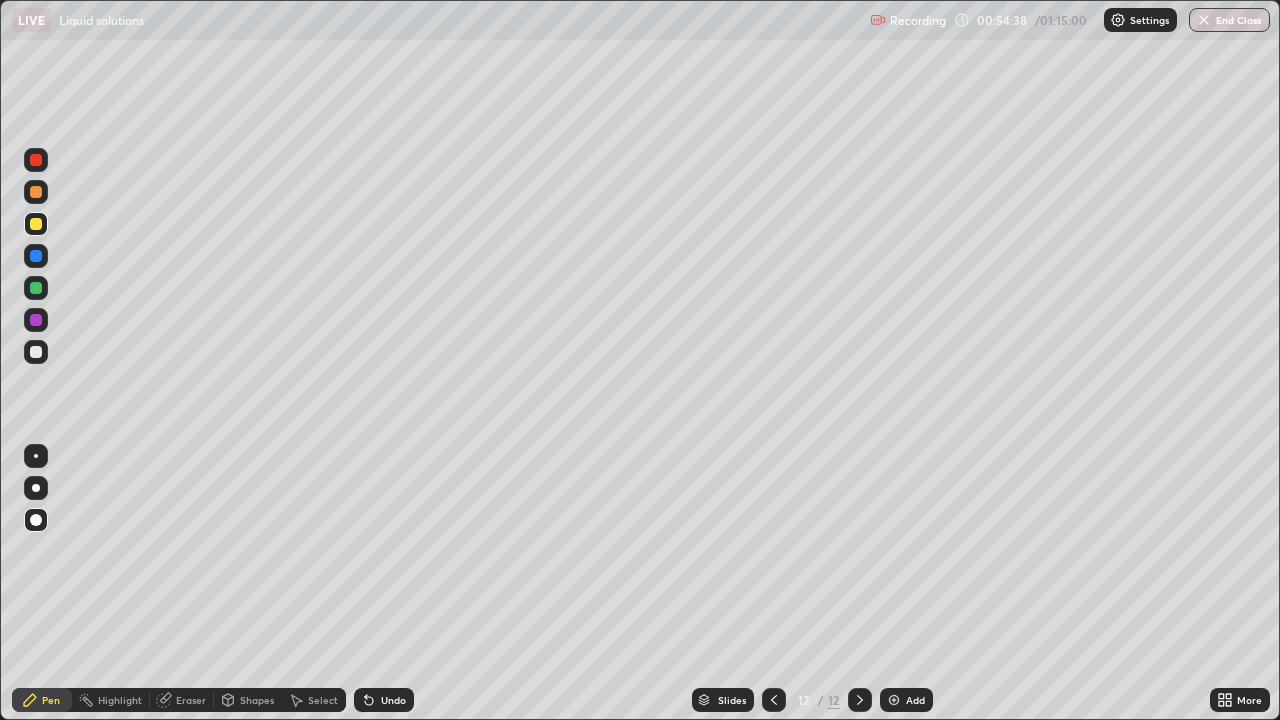 click at bounding box center [36, 288] 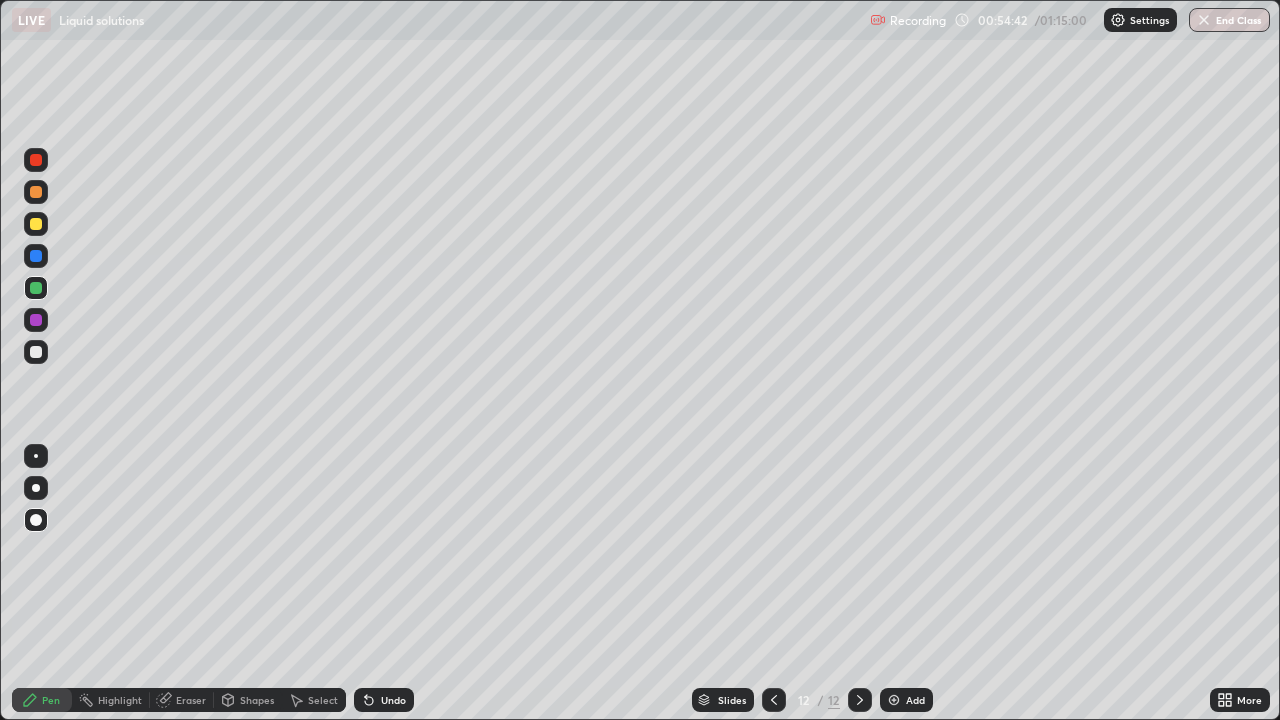 click at bounding box center [36, 224] 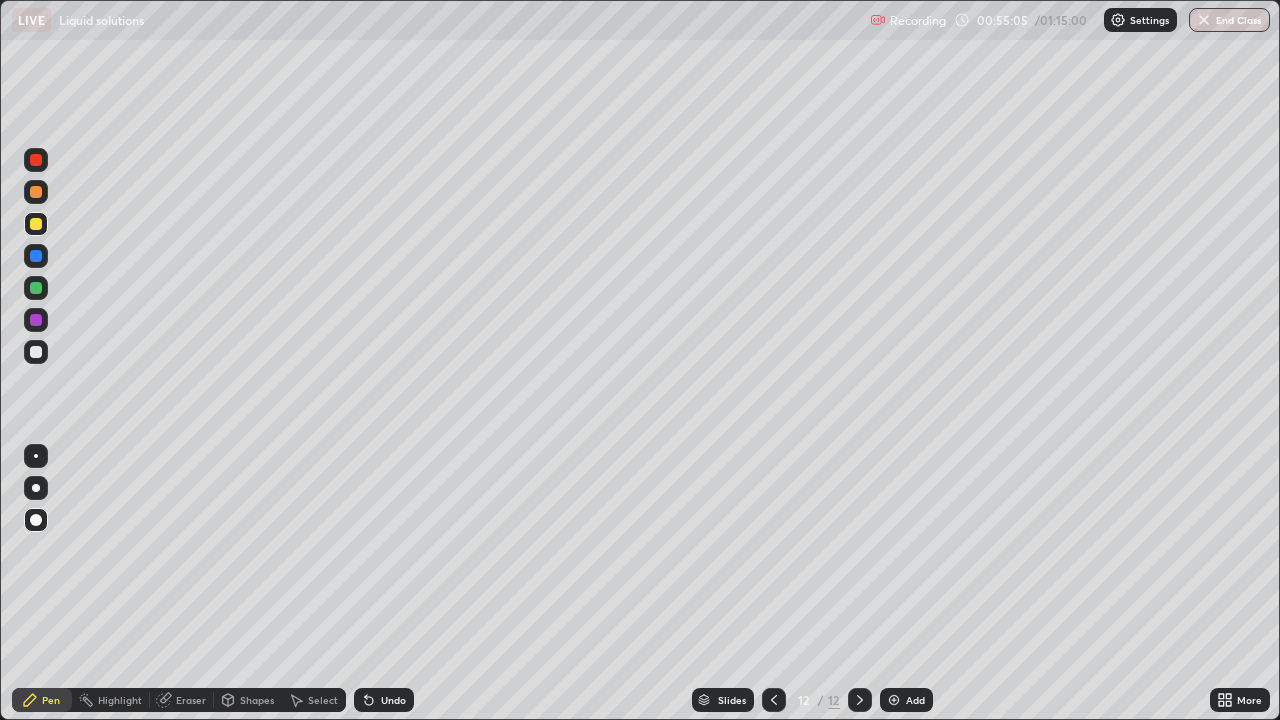 click 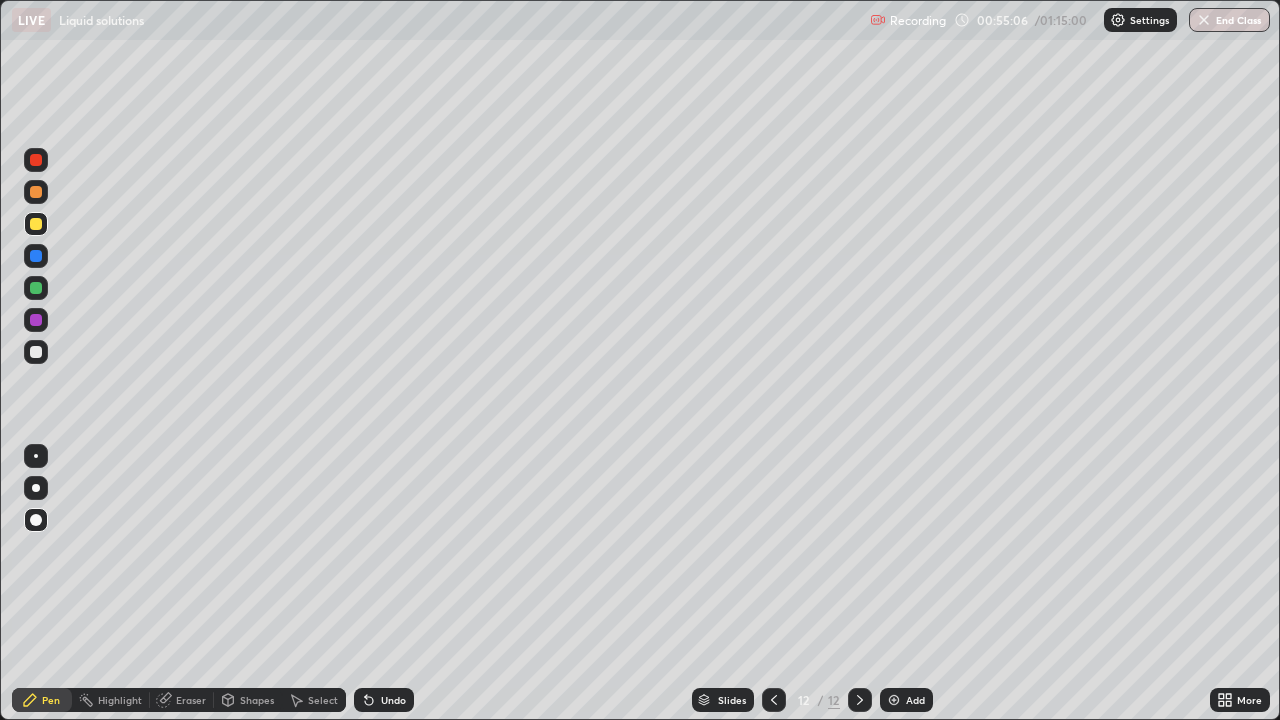 click at bounding box center [36, 352] 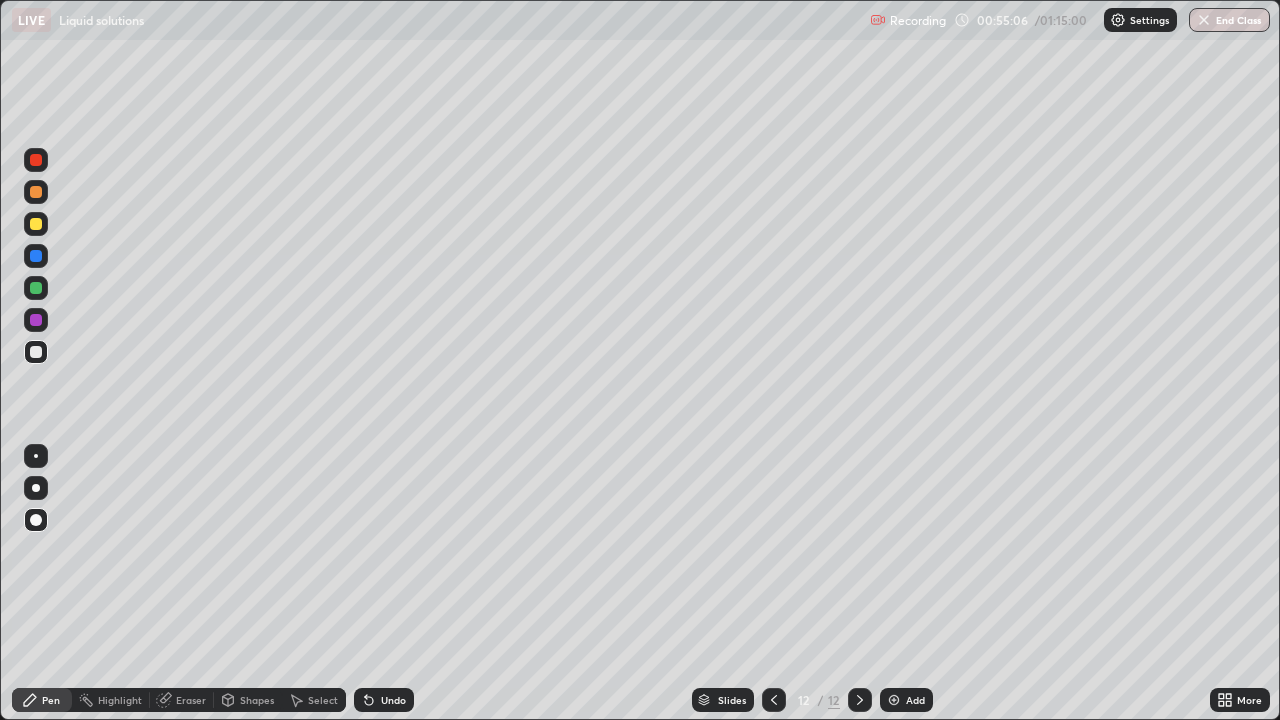click at bounding box center [36, 288] 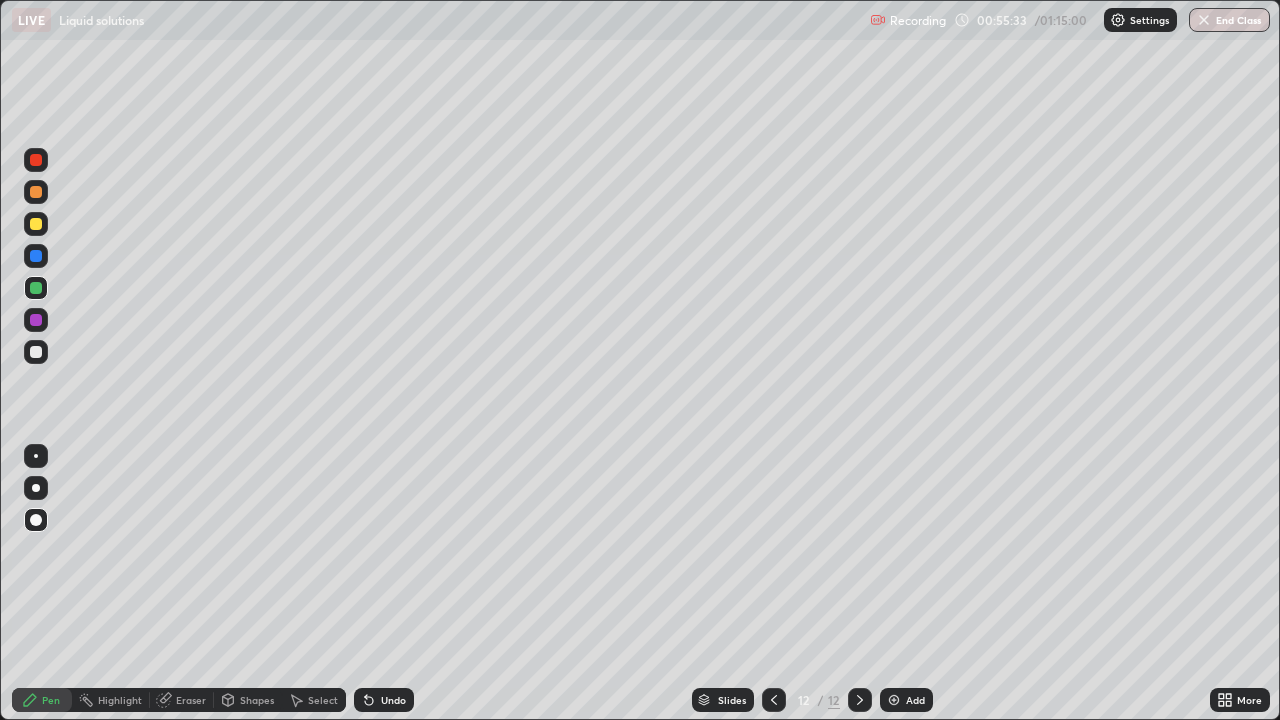 click at bounding box center (36, 352) 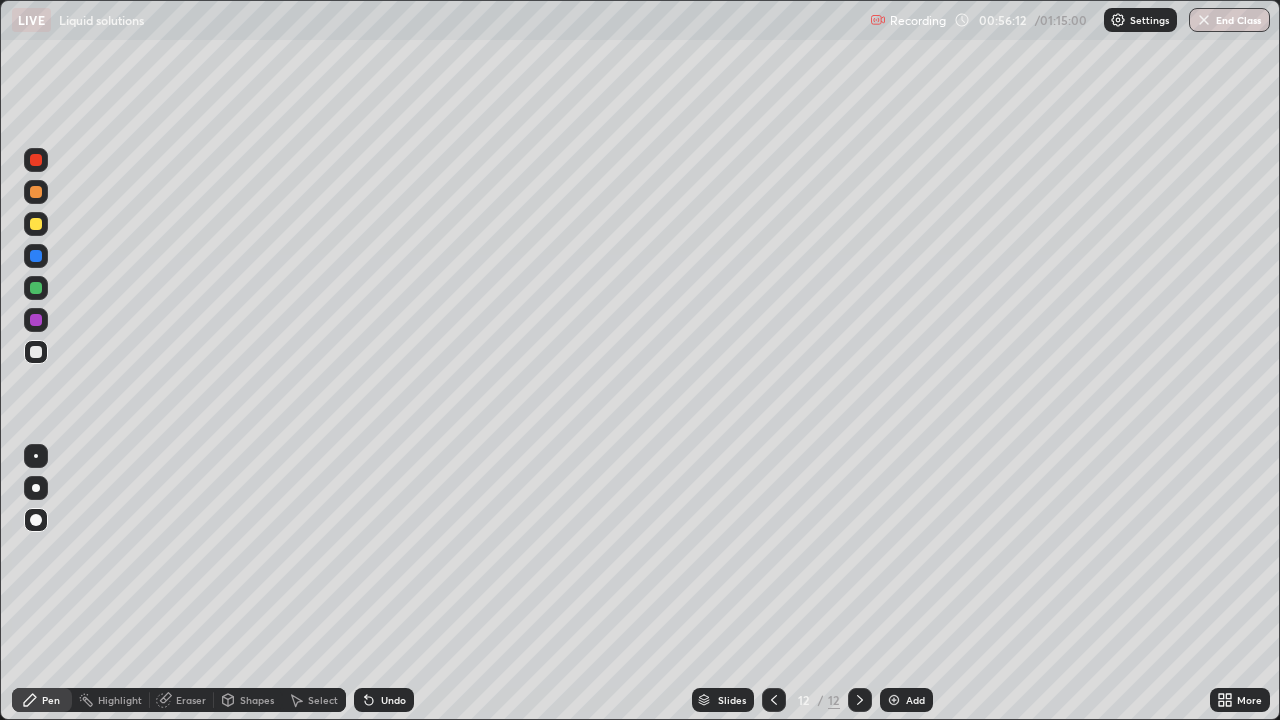 click 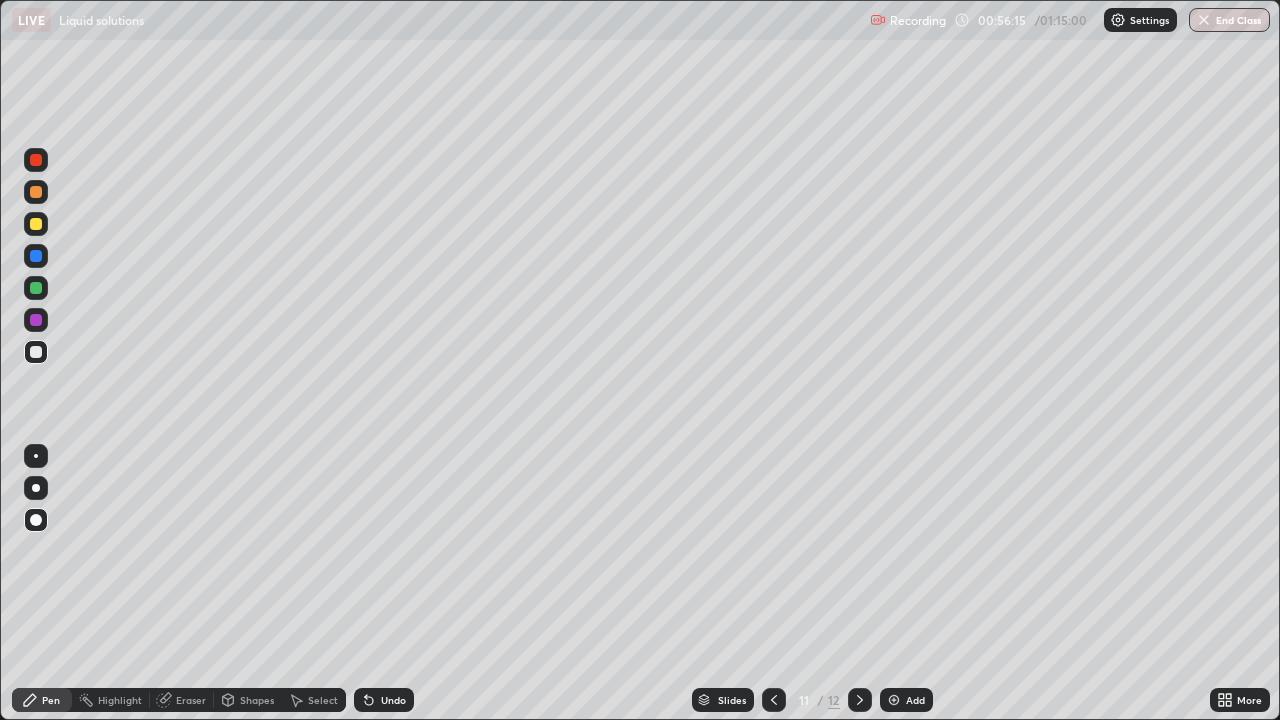 click 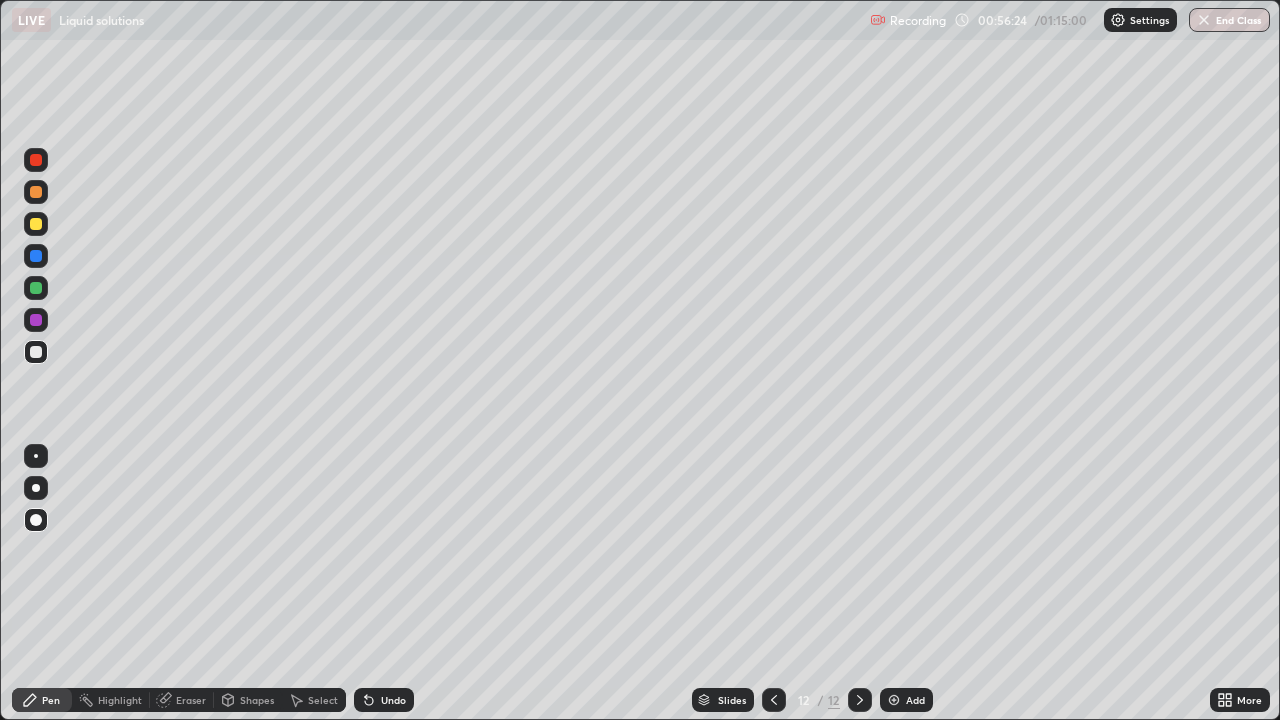 click at bounding box center (36, 320) 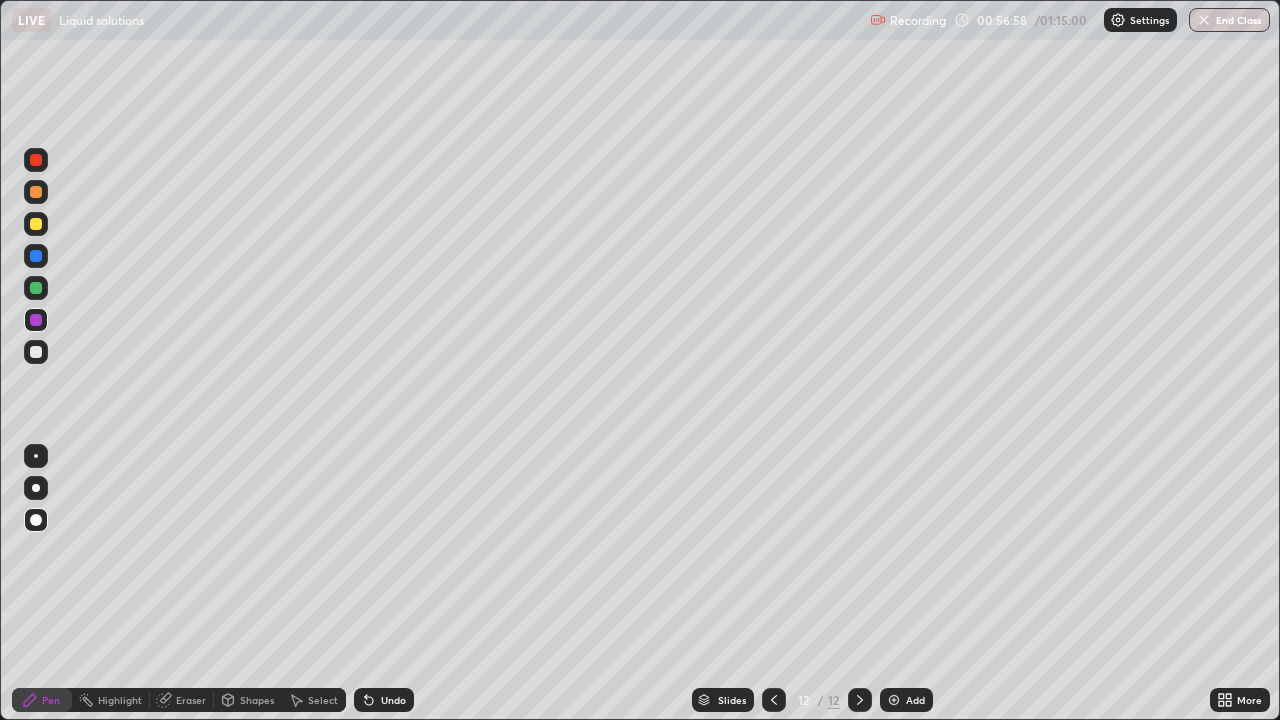 click at bounding box center (36, 352) 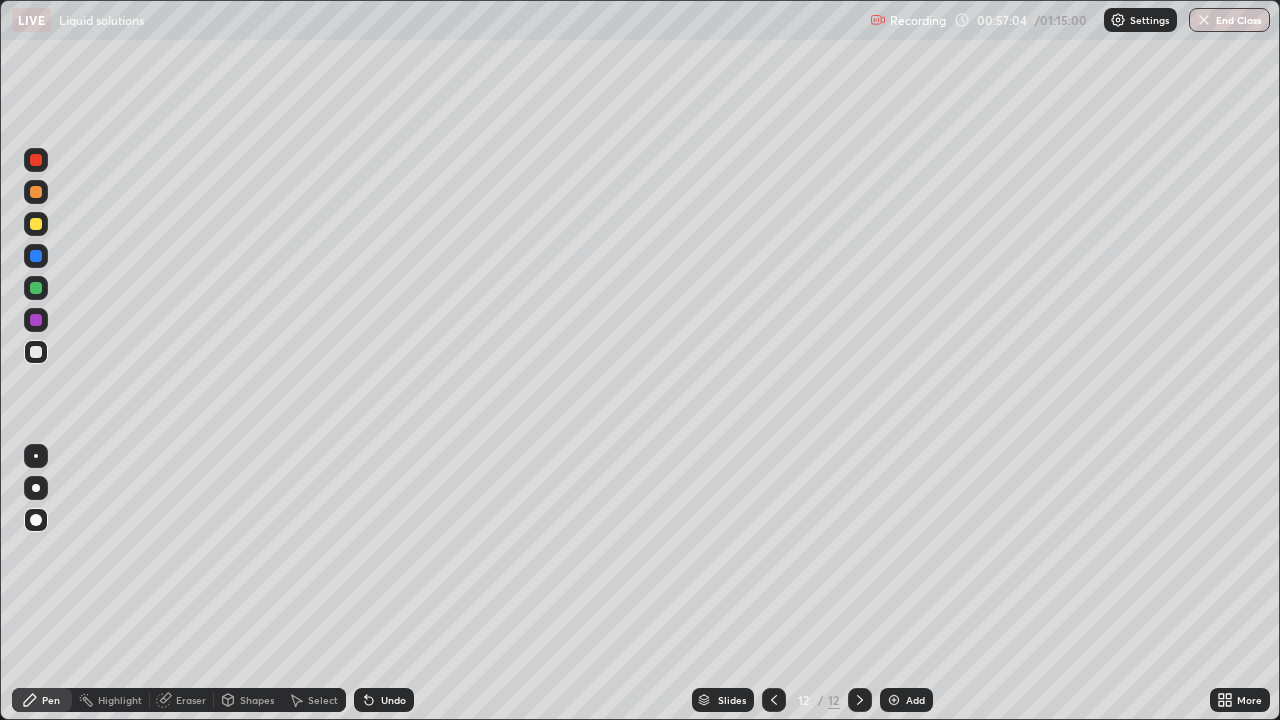 click 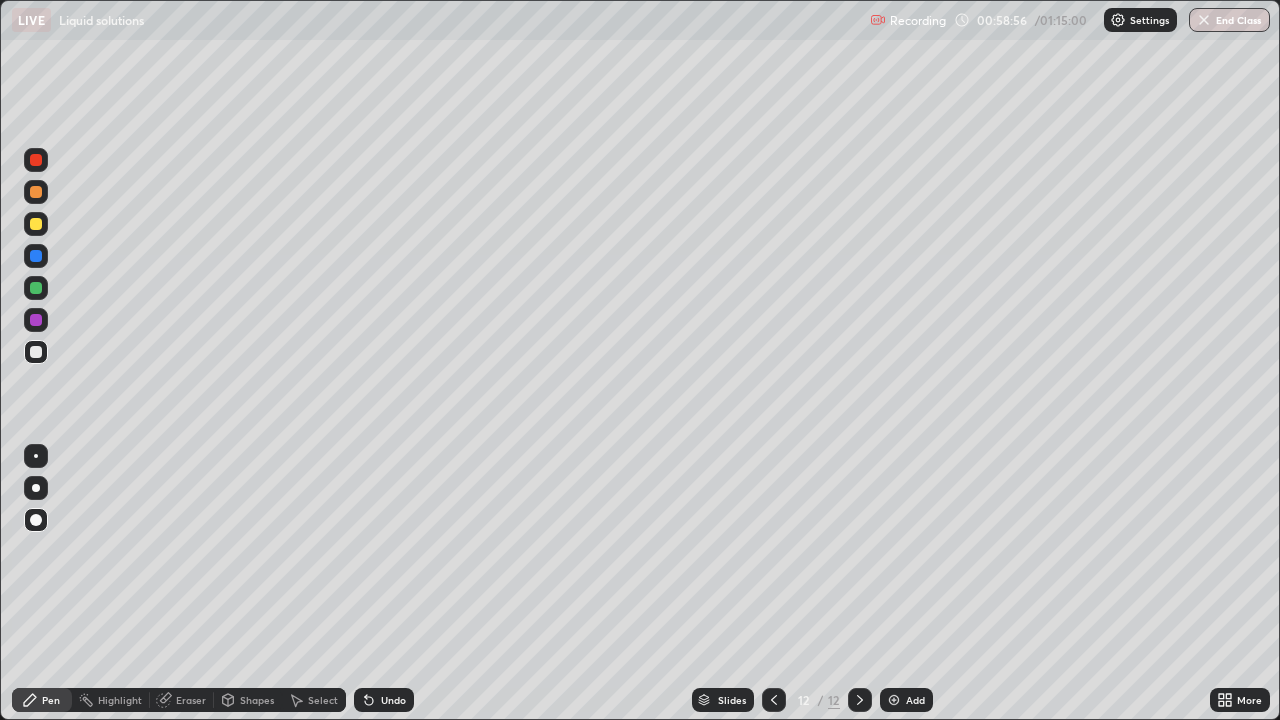 click at bounding box center (894, 700) 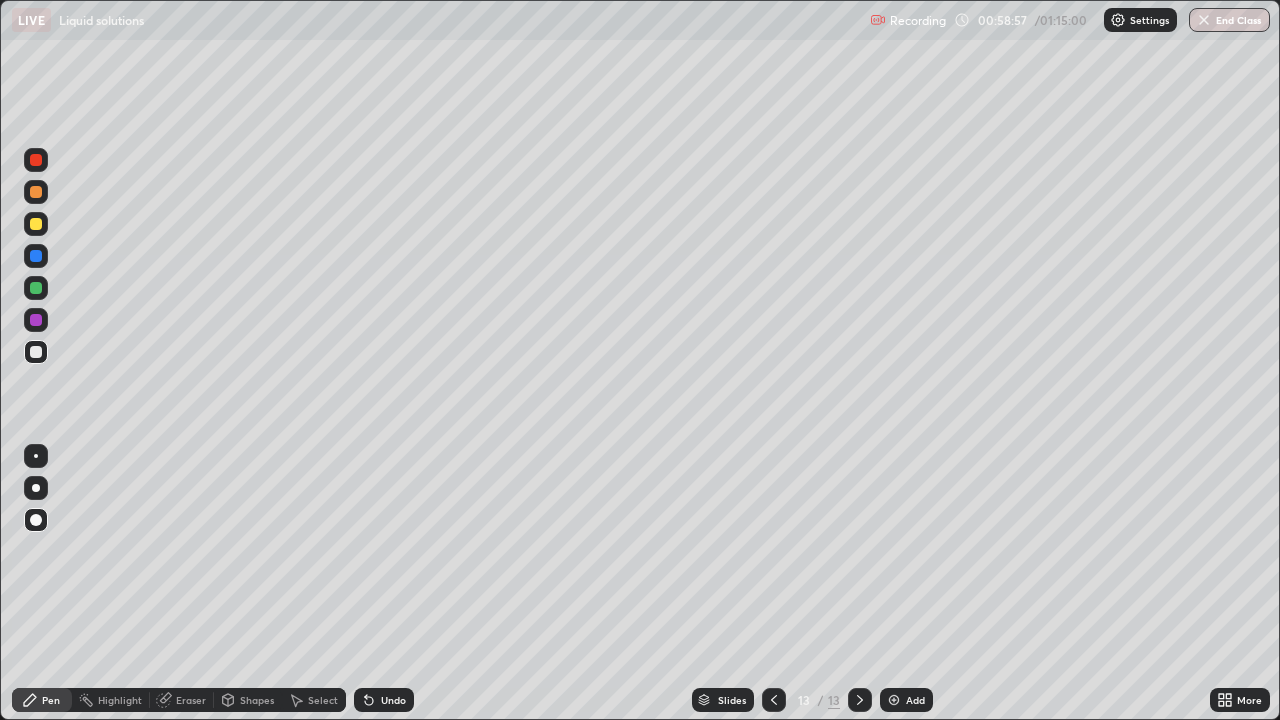 click at bounding box center [36, 224] 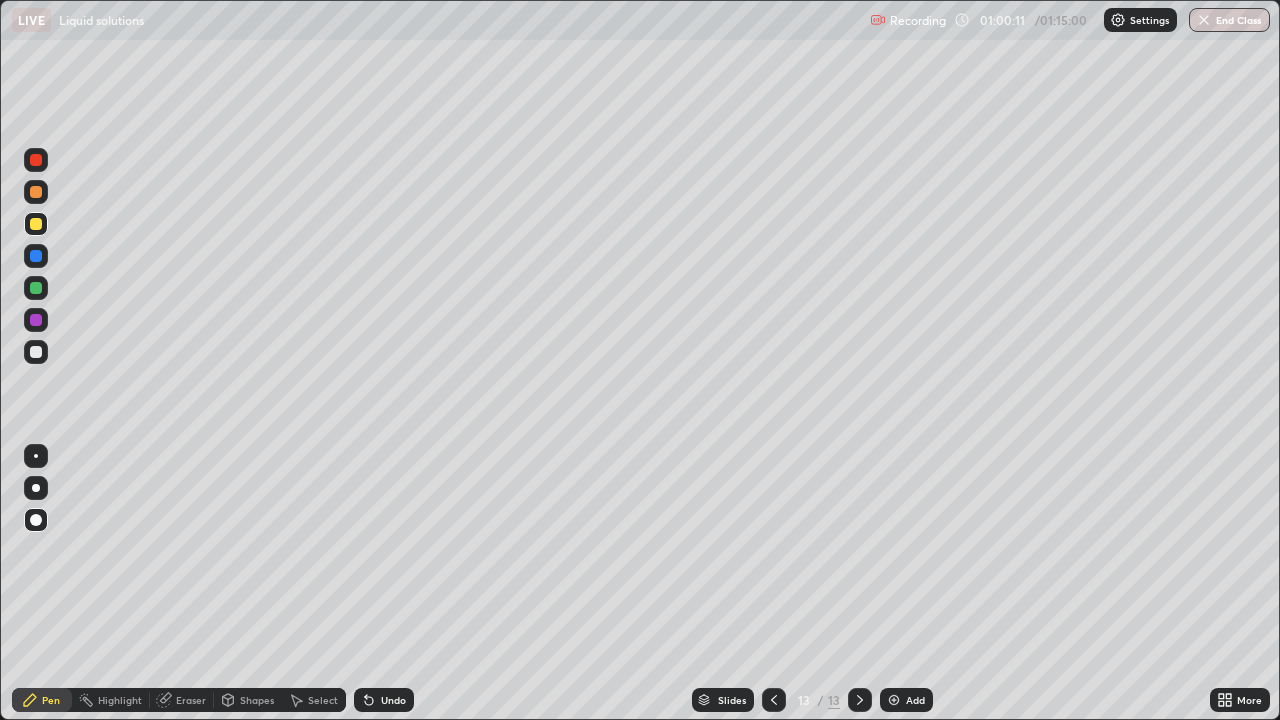 click on "Undo" at bounding box center [384, 700] 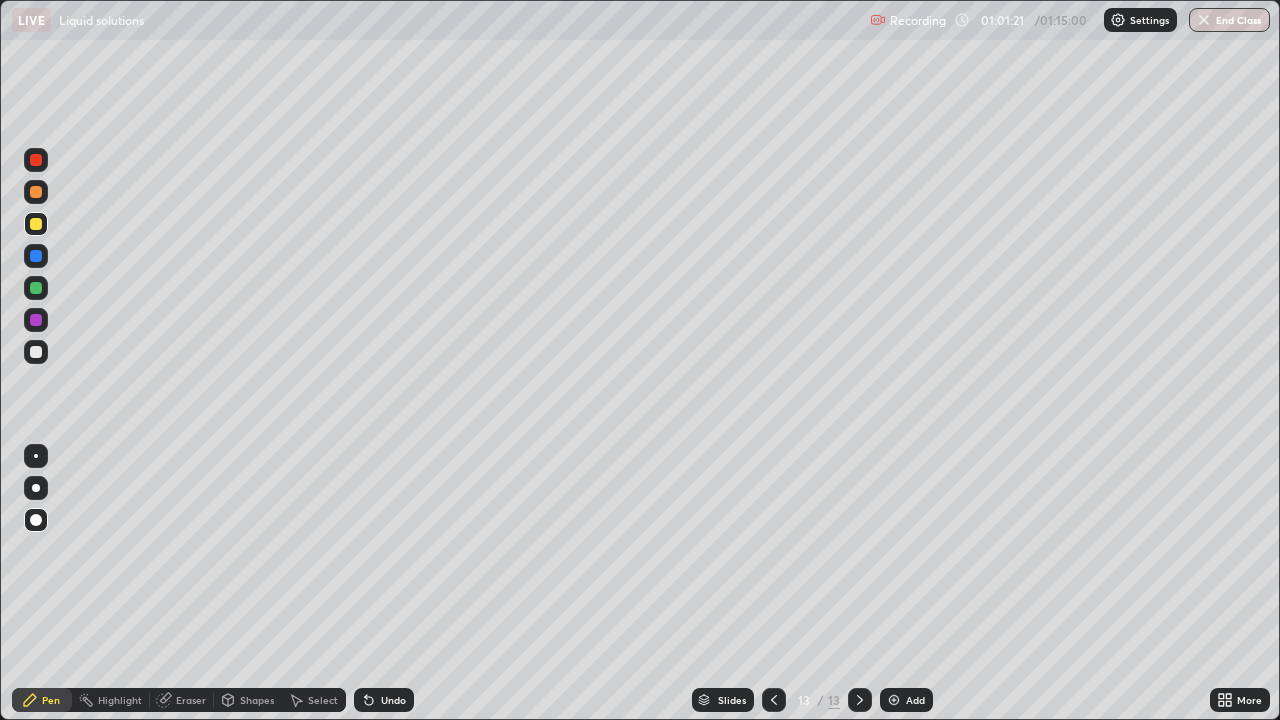 click at bounding box center (36, 352) 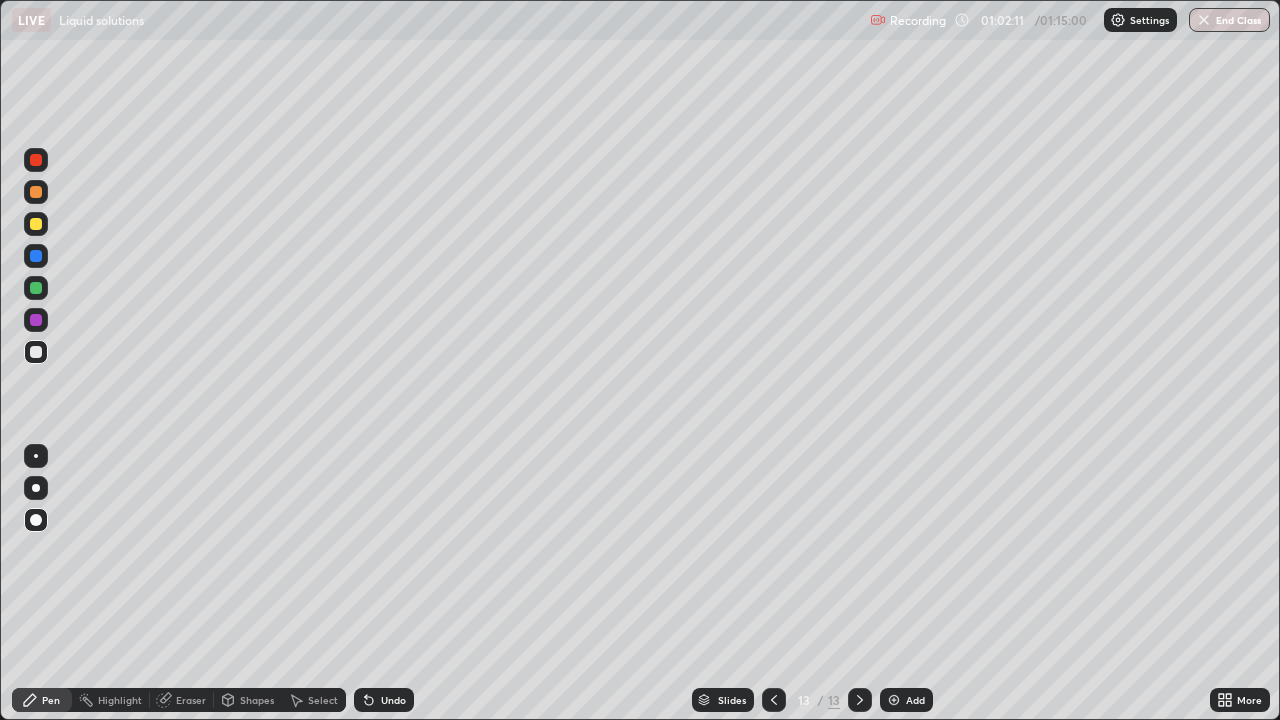 click at bounding box center (894, 700) 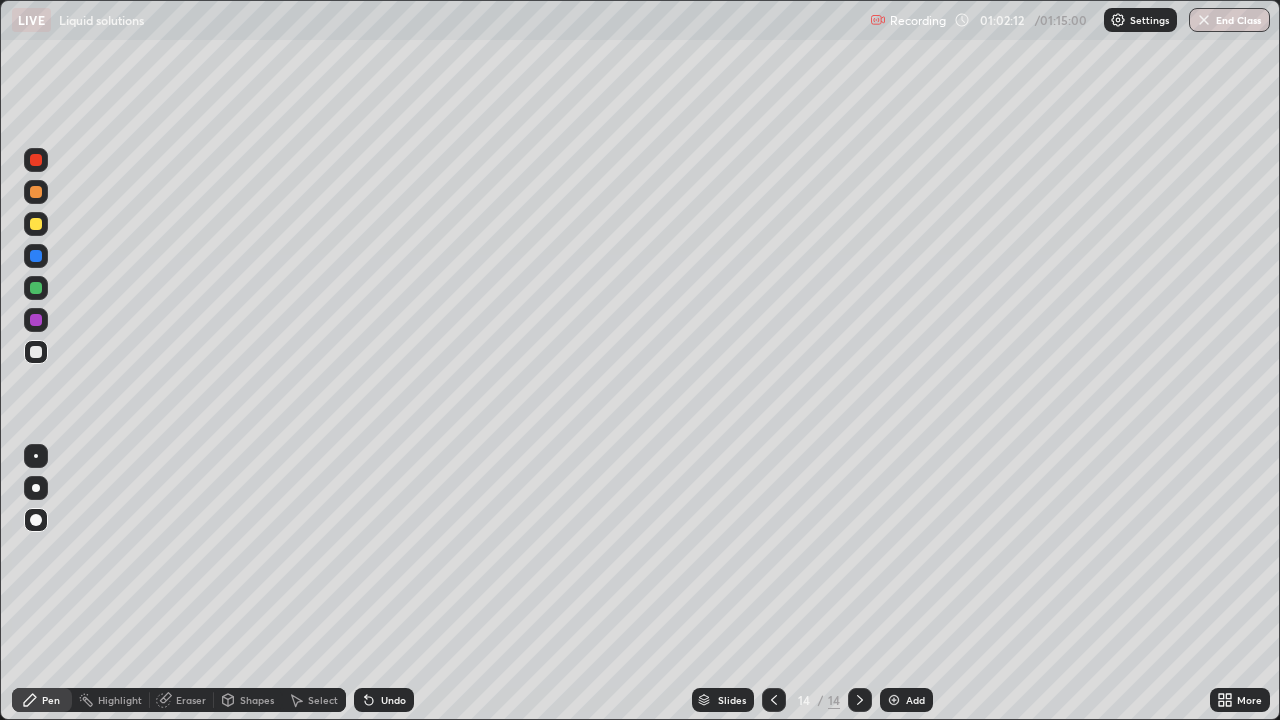click at bounding box center (36, 192) 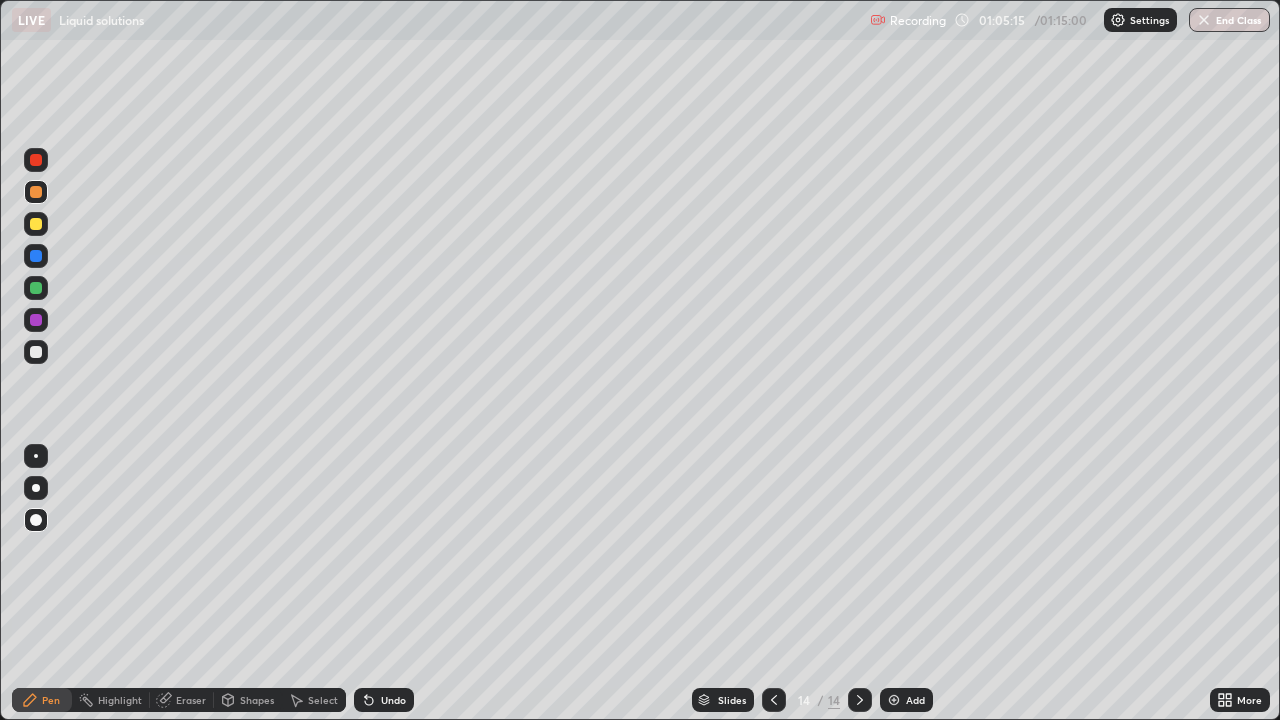 click at bounding box center [36, 224] 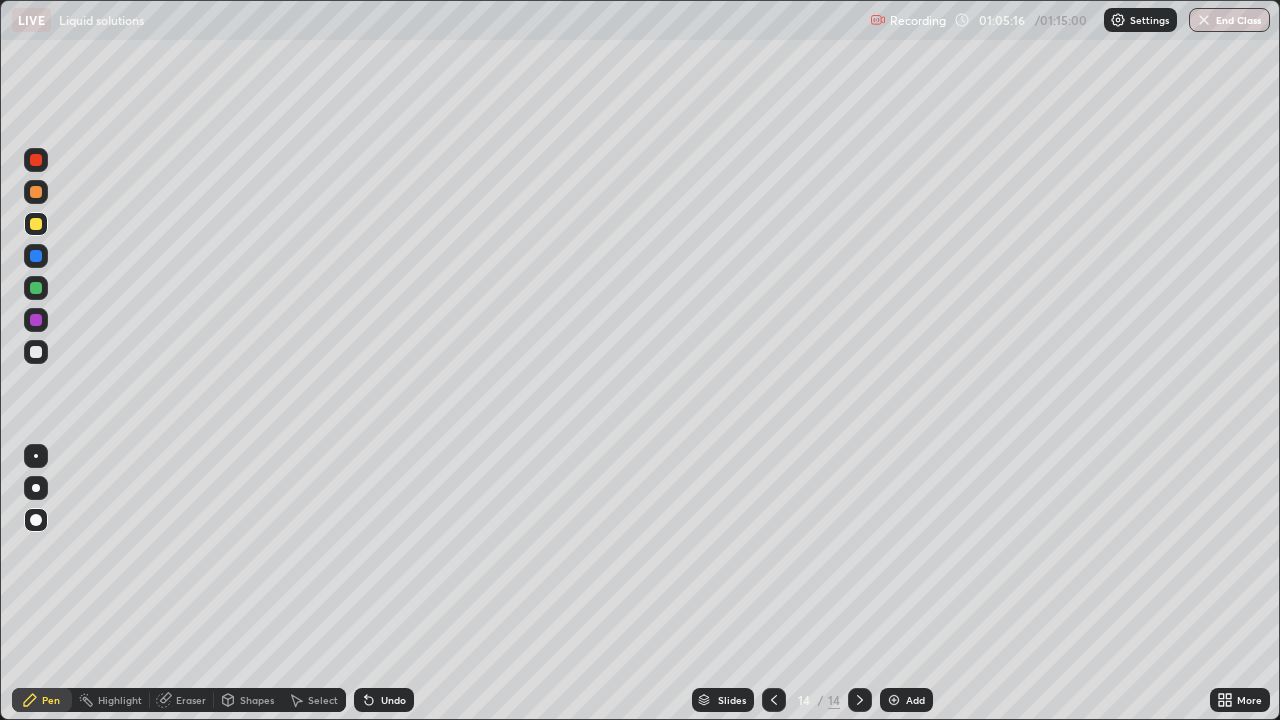 click at bounding box center (36, 352) 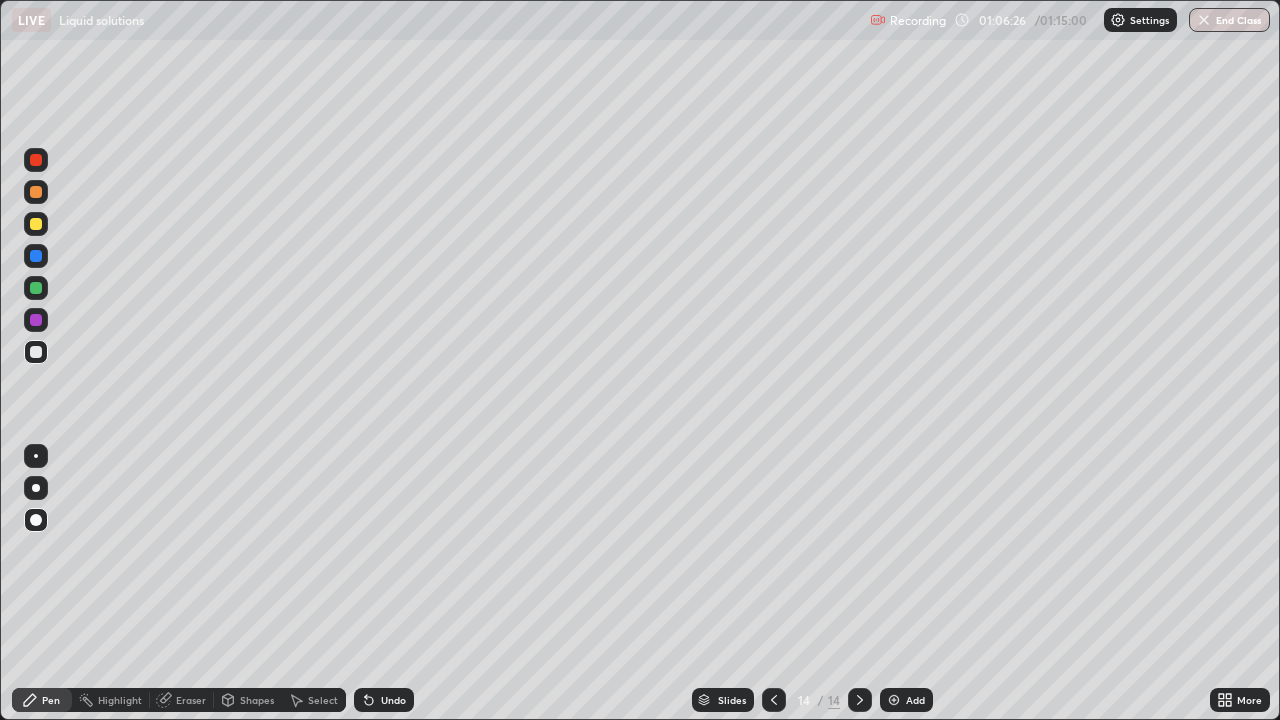 click on "End Class" at bounding box center (1229, 20) 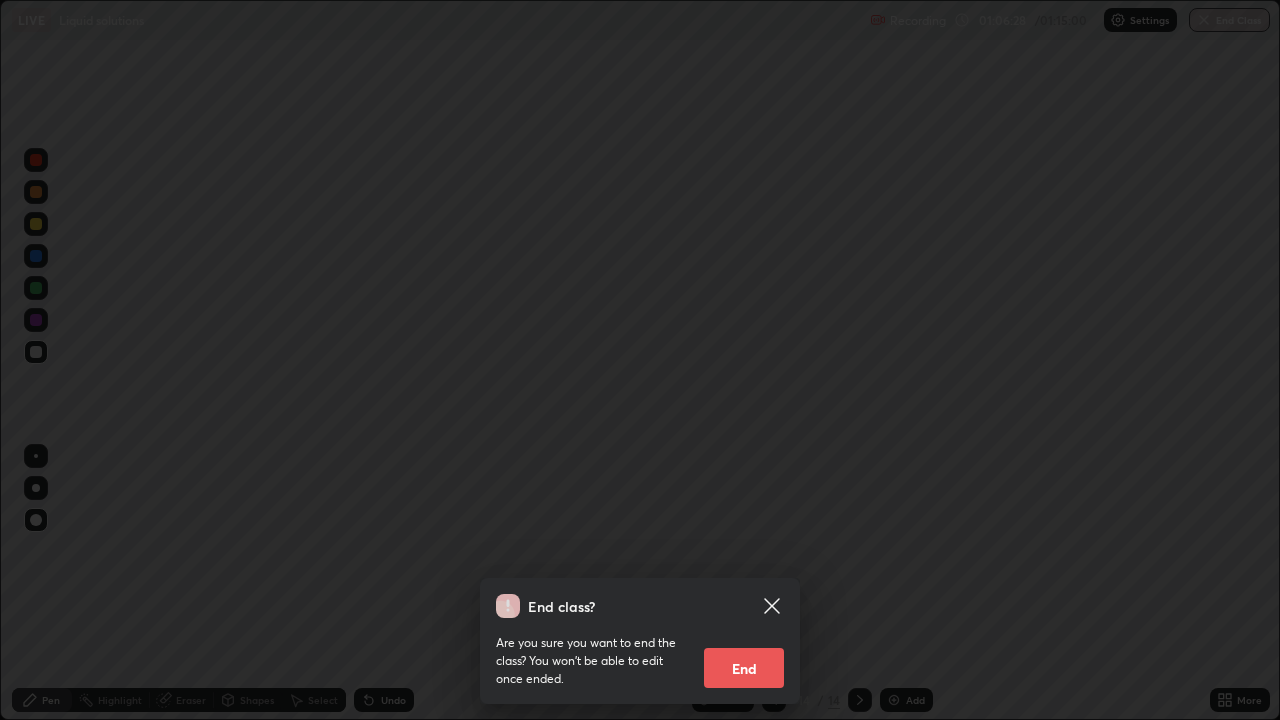click on "End" at bounding box center (744, 668) 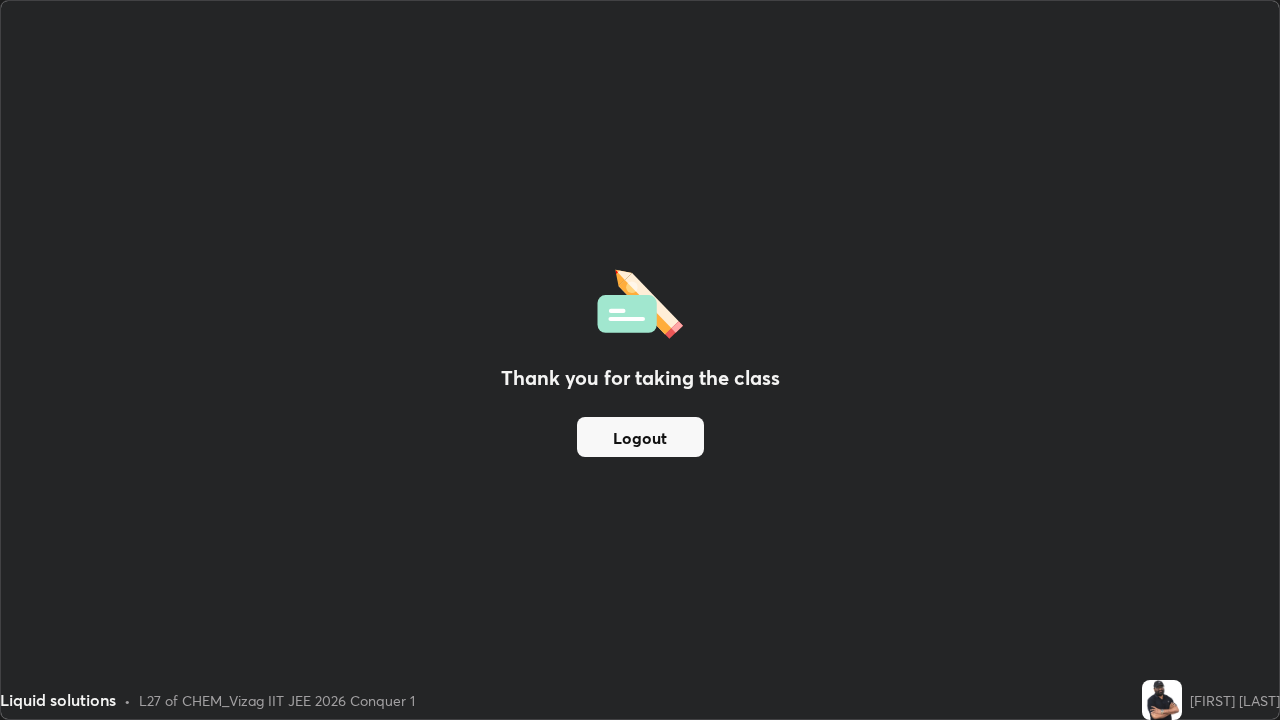 click on "Logout" at bounding box center [640, 437] 